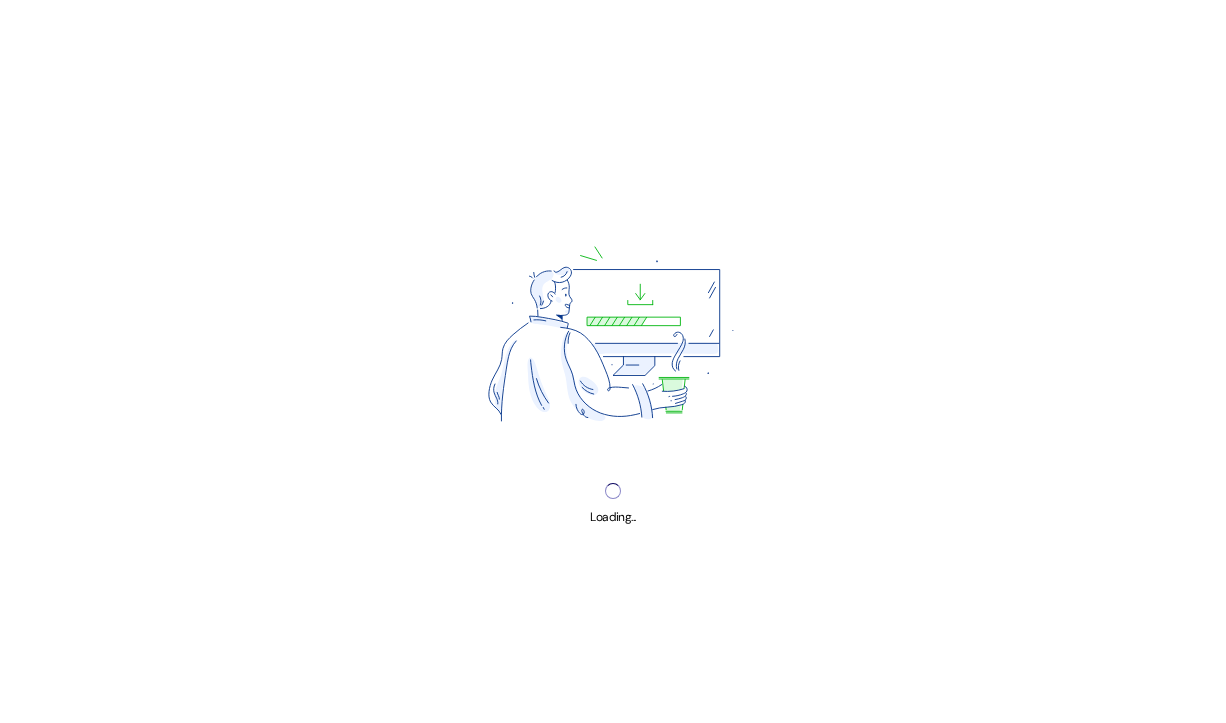 scroll, scrollTop: 0, scrollLeft: 0, axis: both 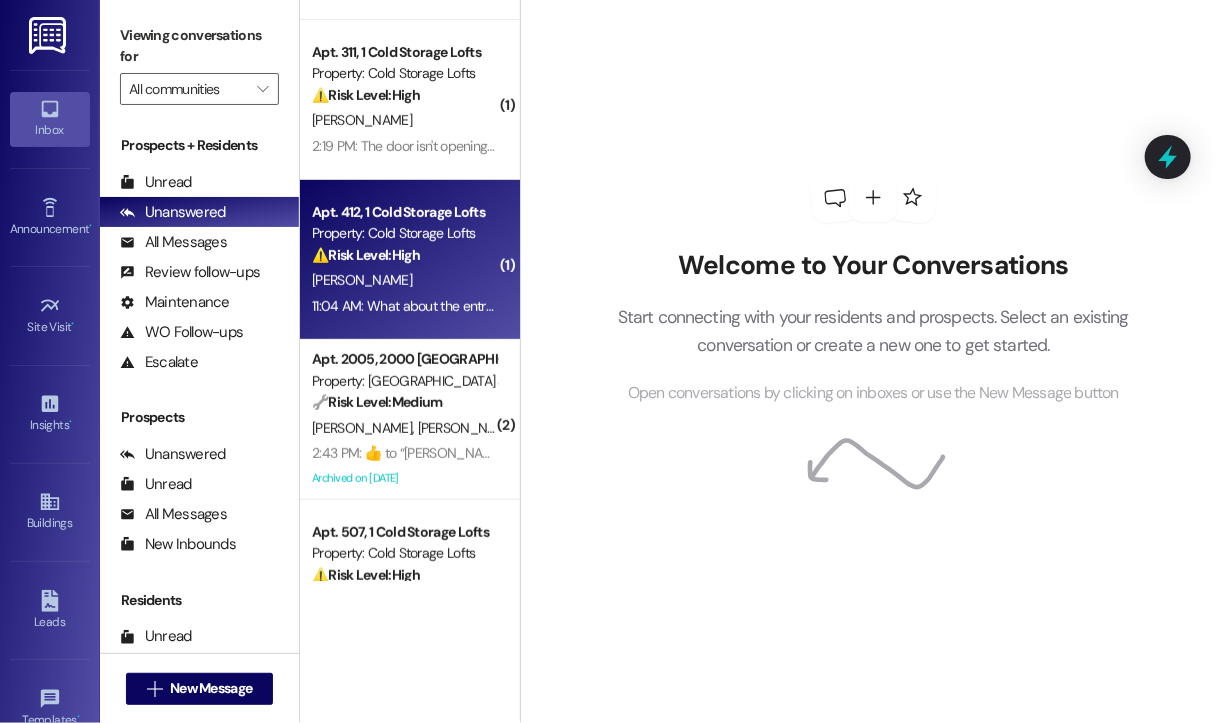 click on "[PERSON_NAME]" at bounding box center (404, 280) 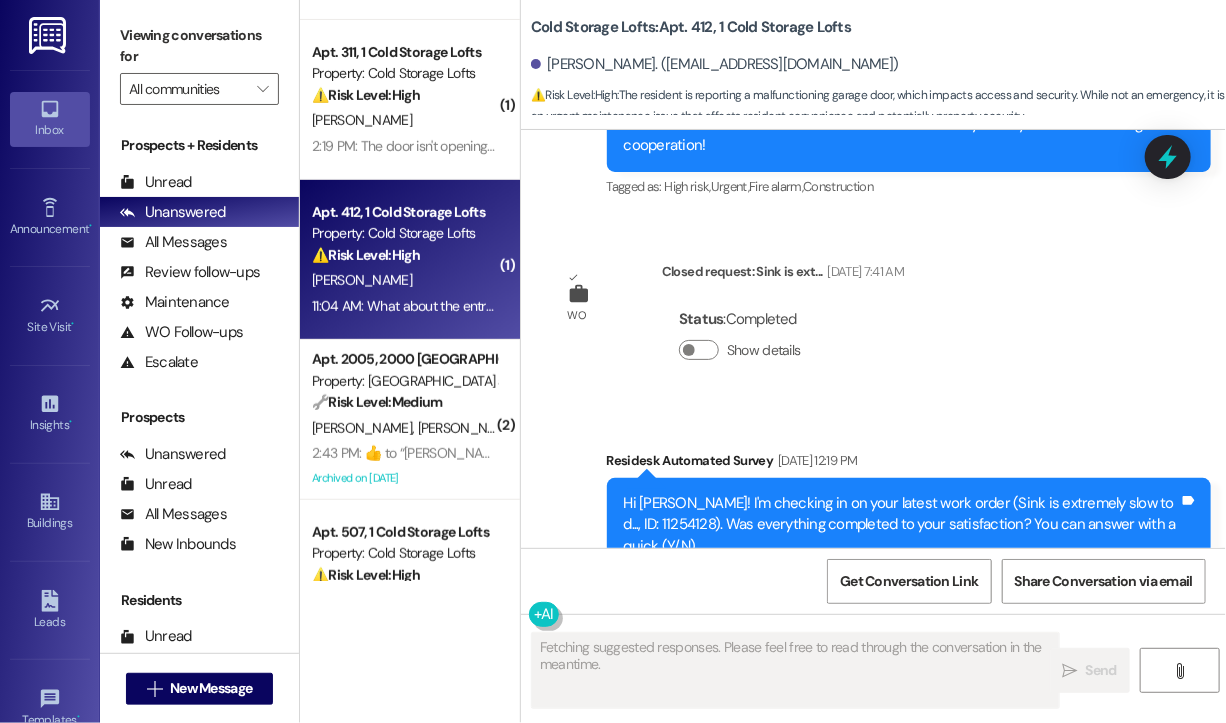 scroll, scrollTop: 22767, scrollLeft: 0, axis: vertical 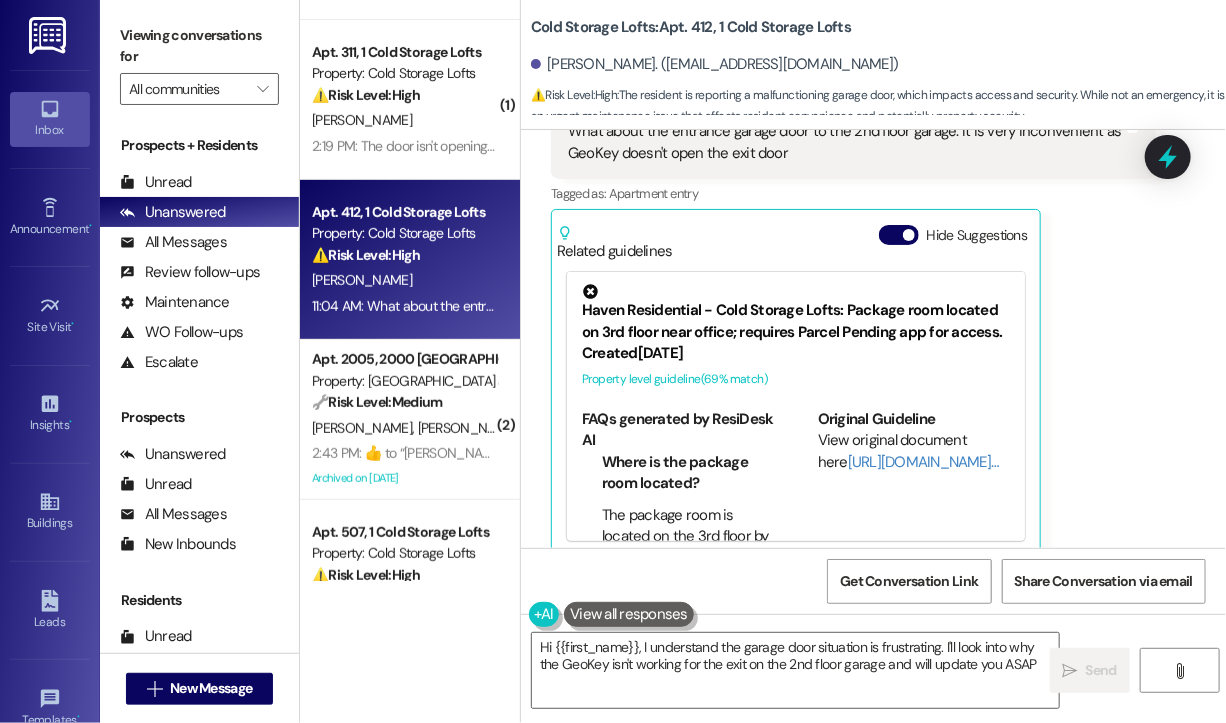 type on "Hi {{first_name}}, I understand the garage door situation is frustrating. I'll look into why the GeoKey isn't working for the exit on the 2nd floor garage and will update you ASAP!" 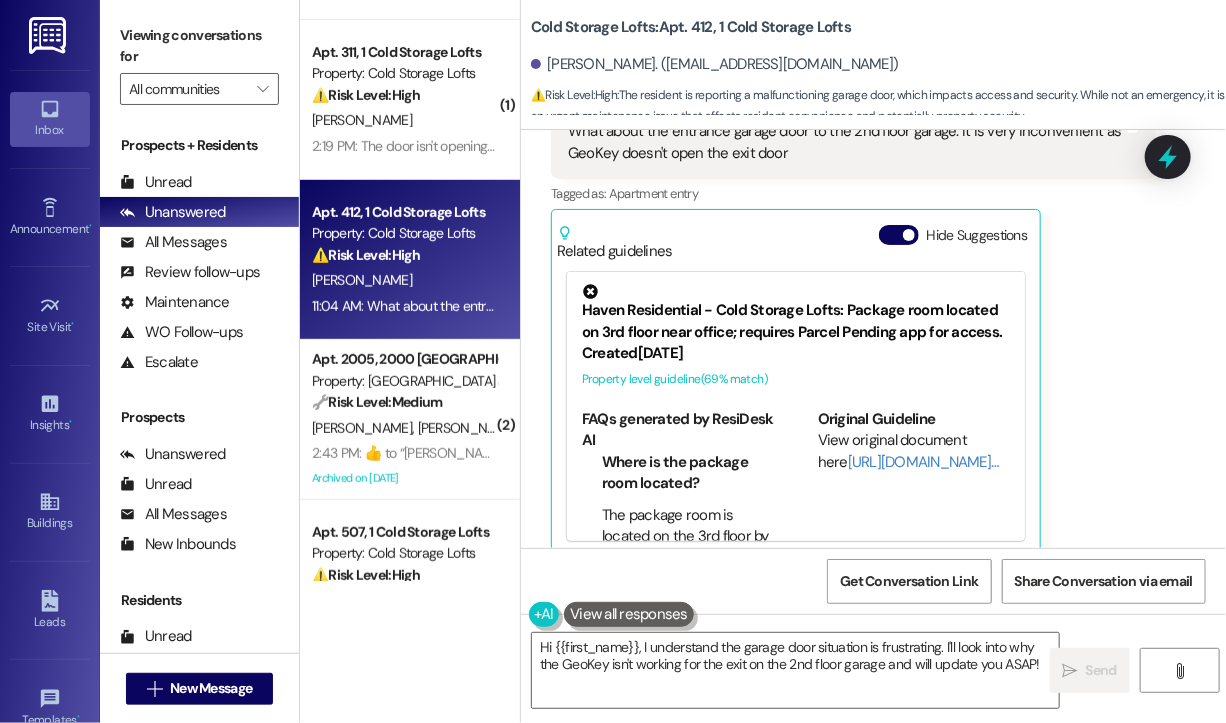 click on "[PERSON_NAME] Question   Neutral 11:04 AM What about the entrance garage door to the 2nd floor garage. It is very inconvenient as GeoKey doesn't open the exit door  Tags and notes Tagged as:   Apartment entry Click to highlight conversations about Apartment entry  Related guidelines Hide Suggestions Haven Residential - Cold Storage Lofts: Package room located on 3rd floor near office; requires Parcel Pending app for access.
Created  [DATE] Property level guideline  ( 69 % match) FAQs generated by ResiDesk AI Where is the package room located? The package room is located on the 3rd floor by the office. What app do I need to access the package room? You need to have the Parcel Pending Plus app to access the package room. How do I download the Parcel Pending Plus app? You can download the Parcel Pending Plus app from your device's app store (iOS App Store or Google Play Store). Are there specific hours for accessing the package room? What if I don't have a smartphone to use the app? Original Guideline  ( 69" at bounding box center [853, 308] 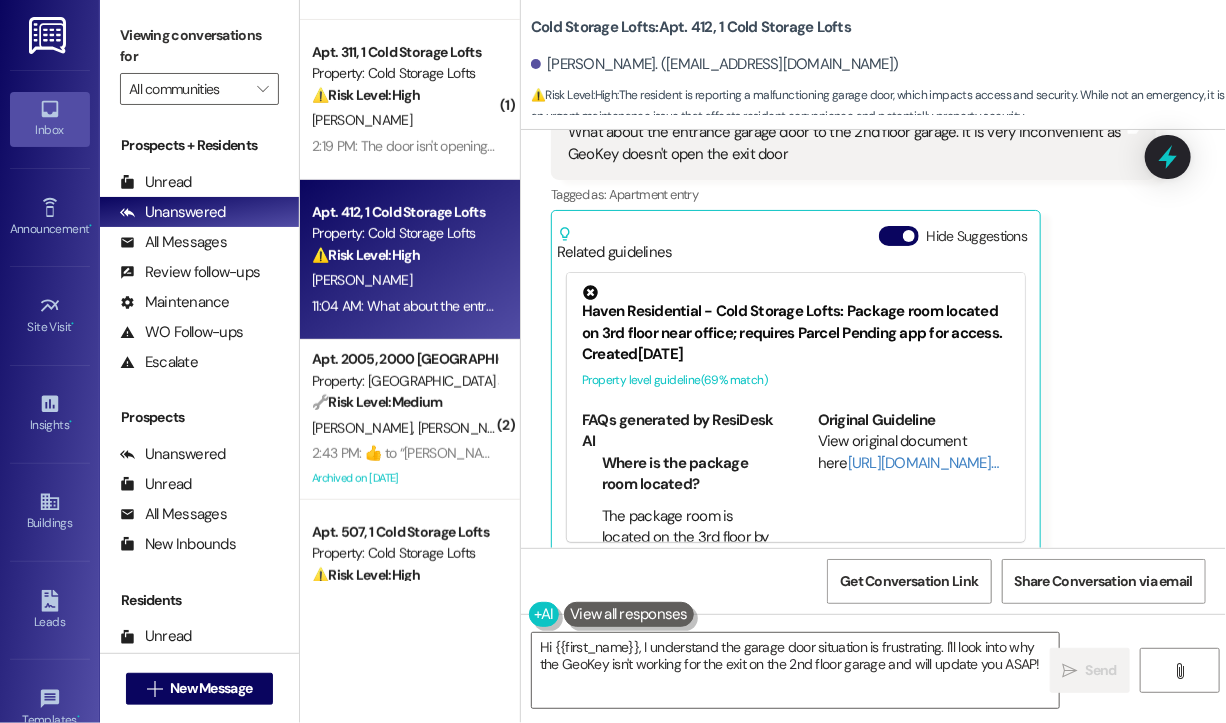 scroll, scrollTop: 22768, scrollLeft: 0, axis: vertical 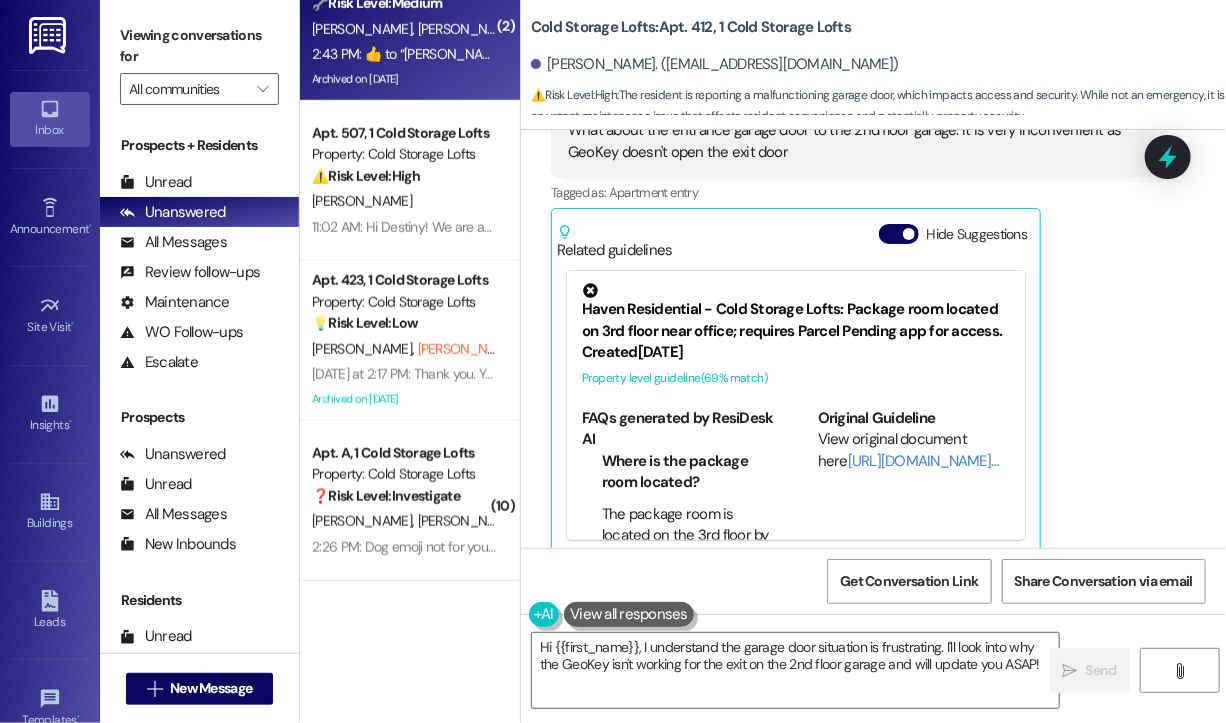 click on "[DATE] at 2:17 PM: Thank you. You will no longer receive texts from this thread. Please reply with 'UNSTOP' (all capital letters) or let your building know if you want to opt back in [DATE] at 2:17 PM: Thank you. You will no longer receive texts from this thread. Please reply with 'UNSTOP' (all capital letters) or let your building know if you want to opt back in" at bounding box center [404, 374] 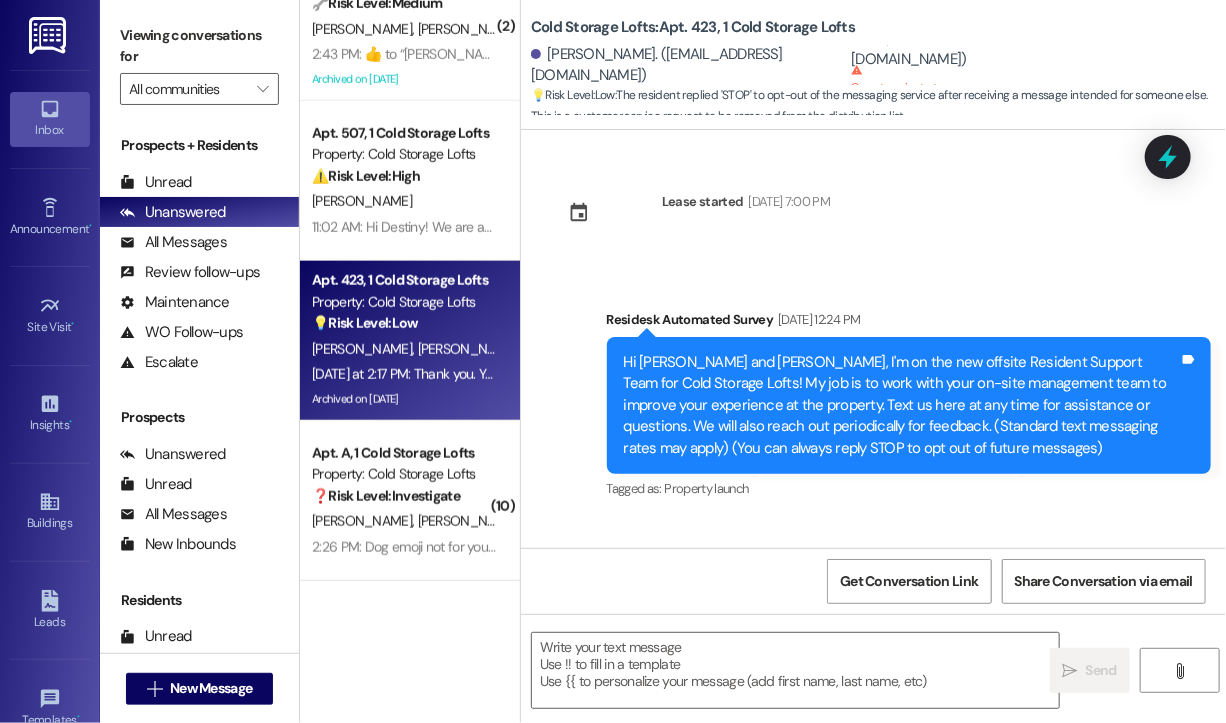 scroll, scrollTop: 33220, scrollLeft: 0, axis: vertical 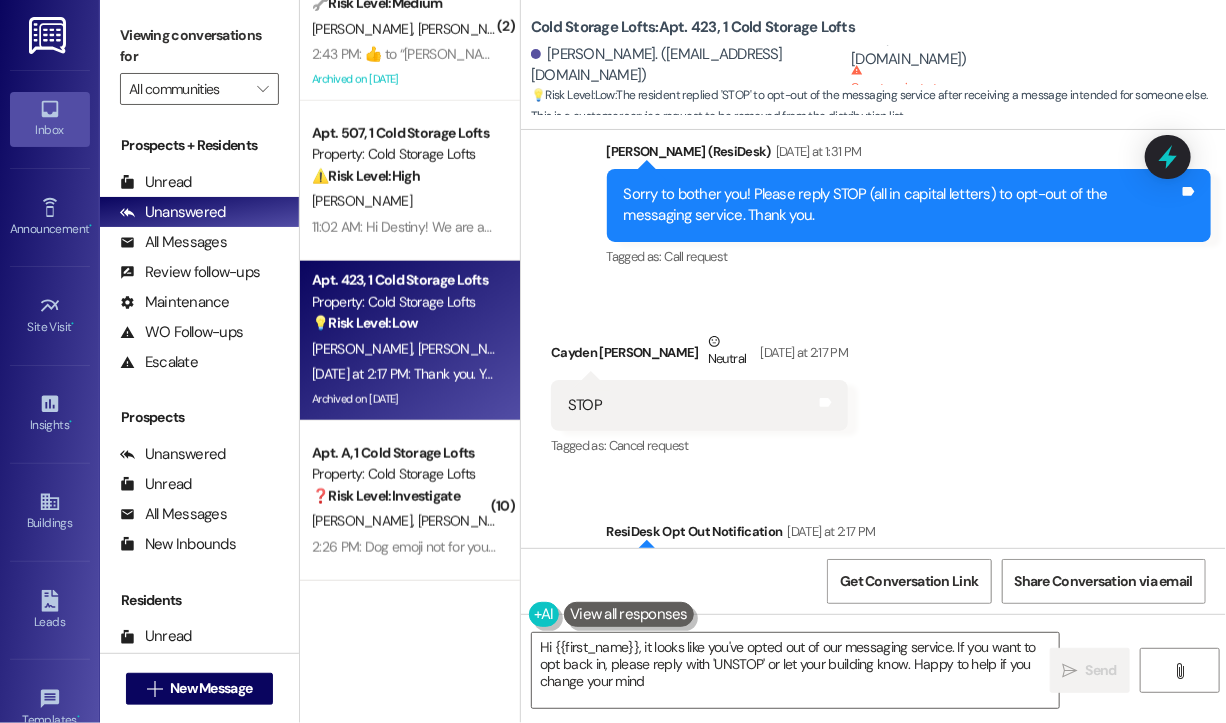 type on "Hi {{first_name}}, it looks like you've opted out of our messaging service. If you want to opt back in, please reply with 'UNSTOP' or let your building know. Happy to help if you change your mind!" 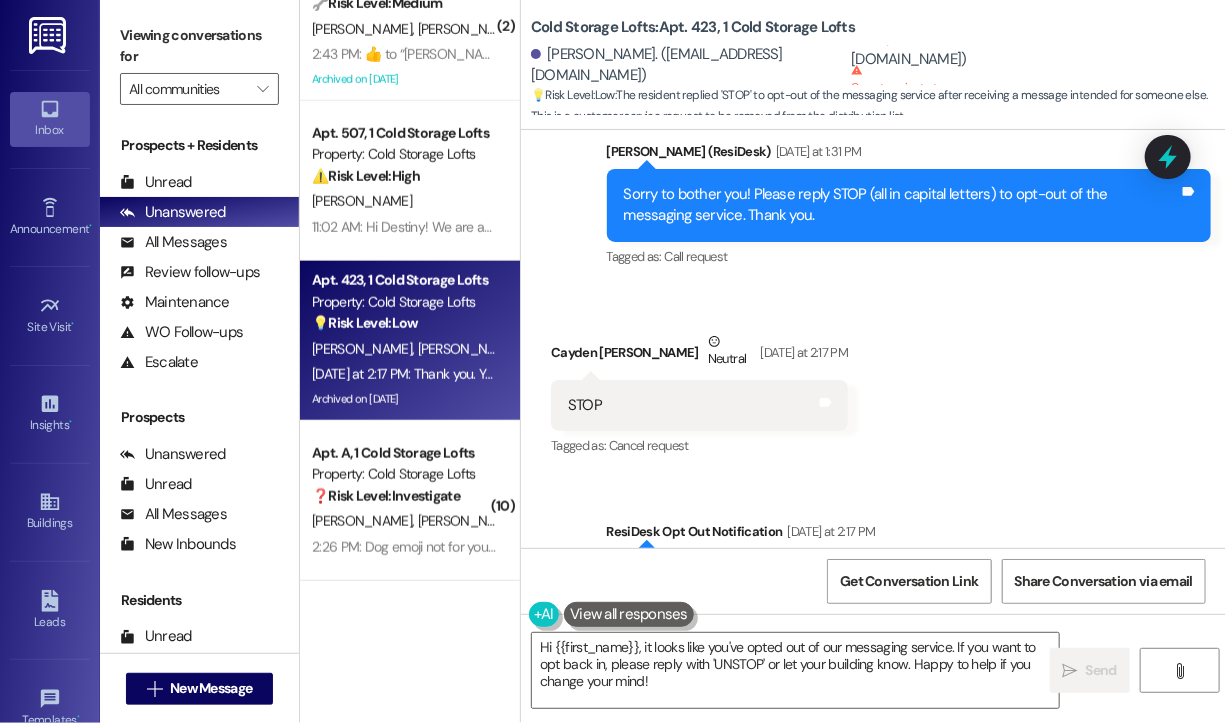 click on "Received via SMS Cayden [PERSON_NAME]   Neutral [DATE] at 2:17 PM STOP  Tags and notes Tagged as:   Cancel request Click to highlight conversations about Cancel request" at bounding box center [873, 381] 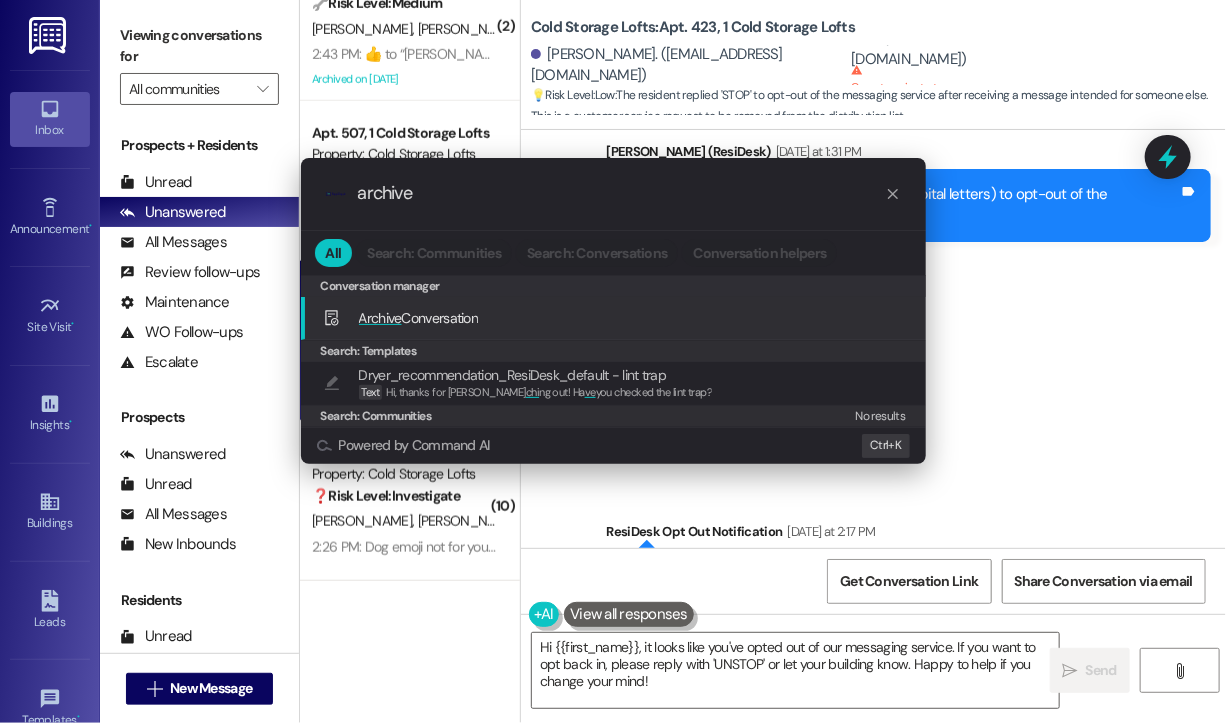 type on "archive" 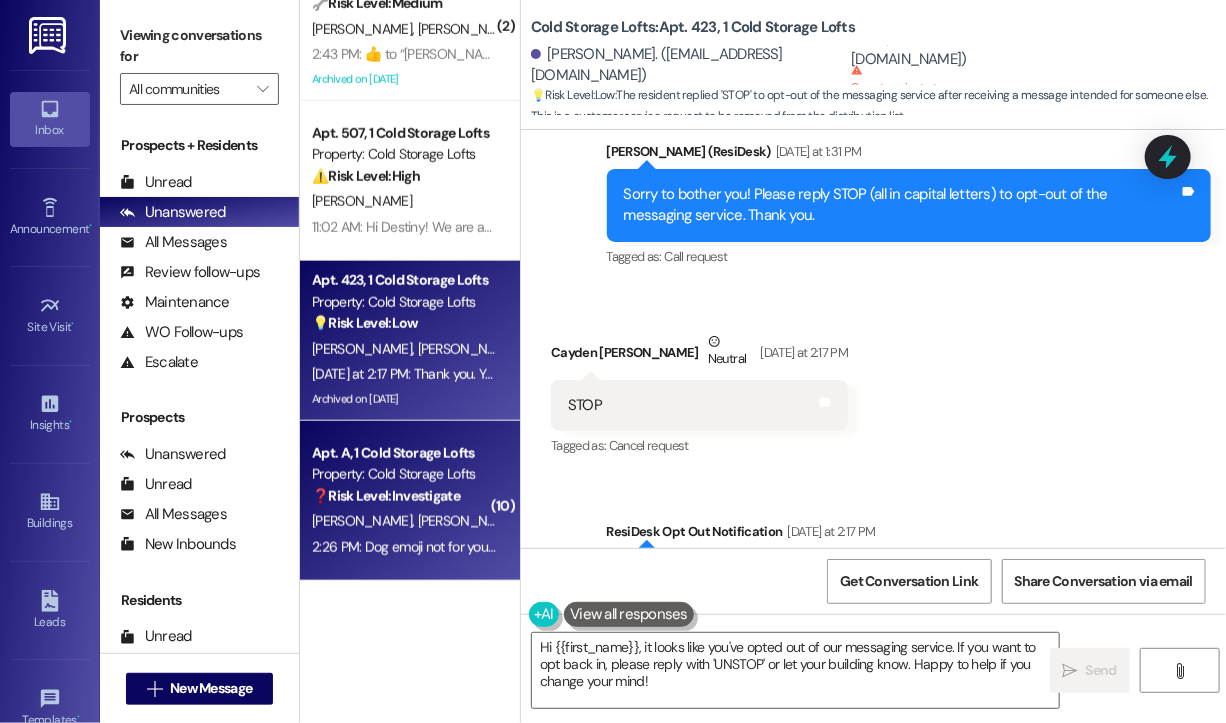 click on "Apt. A, 1 Cold Storage Lofts Property: Cold Storage Lofts ❓  Risk Level:  Investigate" at bounding box center (404, 475) 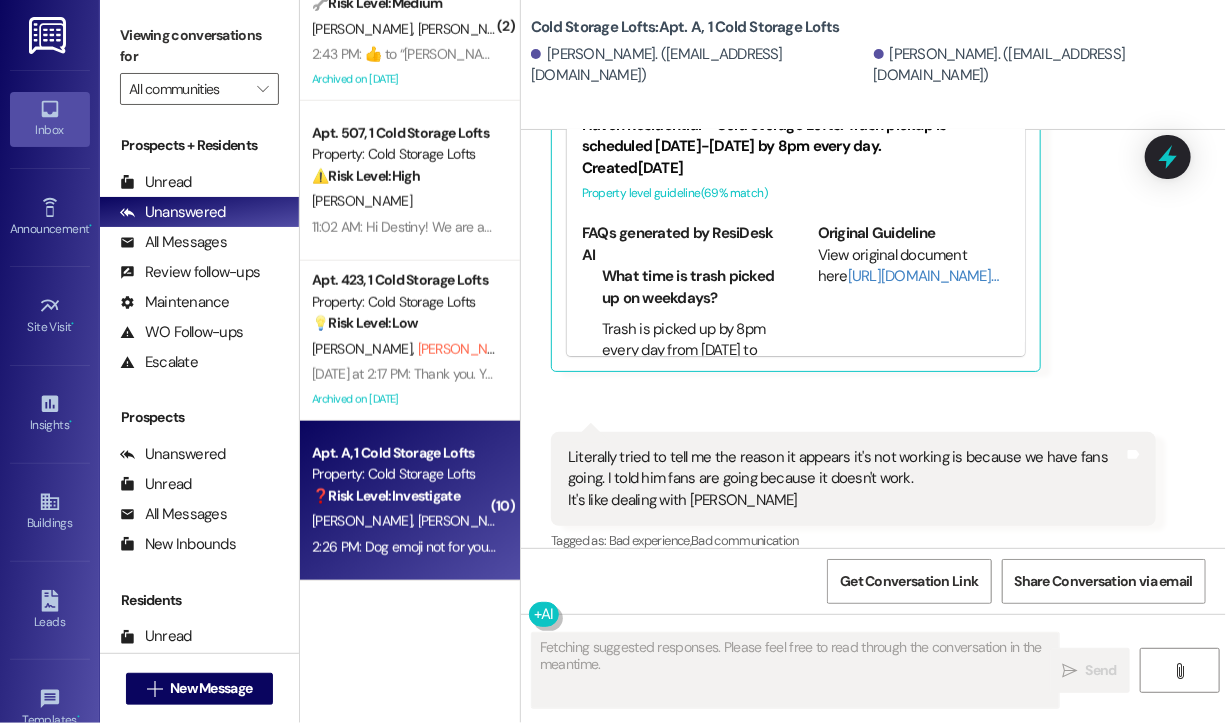 scroll, scrollTop: 58957, scrollLeft: 0, axis: vertical 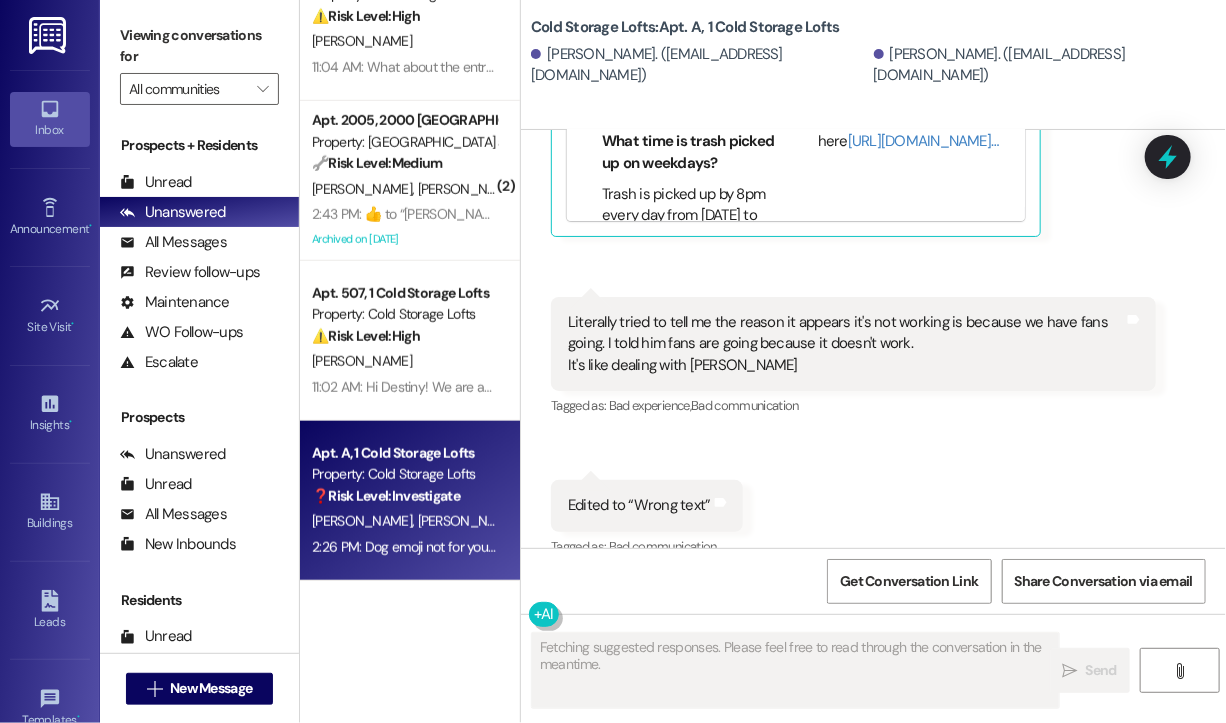 click on "Received via SMS [PERSON_NAME] Question 11:00 AM Thank you. Please provide a new time or date for ac repair  Tags and notes Tagged as:   Heat or a/c ,  Click to highlight conversations about Heat or a/c High risk ,  Click to highlight conversations about High risk Work order request Click to highlight conversations about Work order request Received via SMS [PERSON_NAME] 2:21 PM I'll wait till you are home when I go to office. [PERSON_NAME] and [PERSON_NAME] doing well if I stay in their sight: they are both in their own apartments. If I walk away [PERSON_NAME]!  PNG  attachment ResiDesk found written details in this image   See details The resident sent a message containing only profanity. It's impossible to determine the subject or context without additional information.
Download   (Click to zoom) Tags and notes Tagged as:   Pet policy Click to highlight conversations about Pet policy  Related guidelines Hide Suggestions Haven Residential - Cold Storage Lofts: Trash pickup is scheduled [DATE]-[DATE] by 8pm every day.  (" at bounding box center [873, 60] 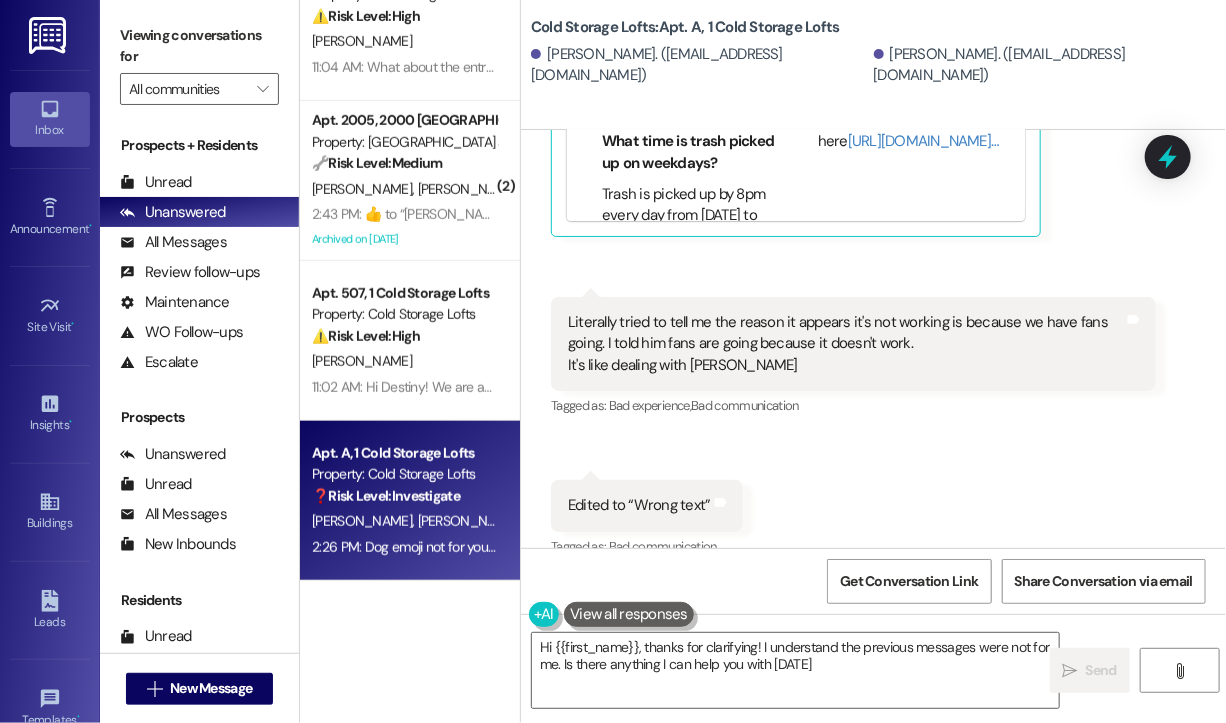 type on "Hi {{first_name}}, thanks for clarifying! I understand the previous messages were not for me. Is there anything I can help you with [DATE]?" 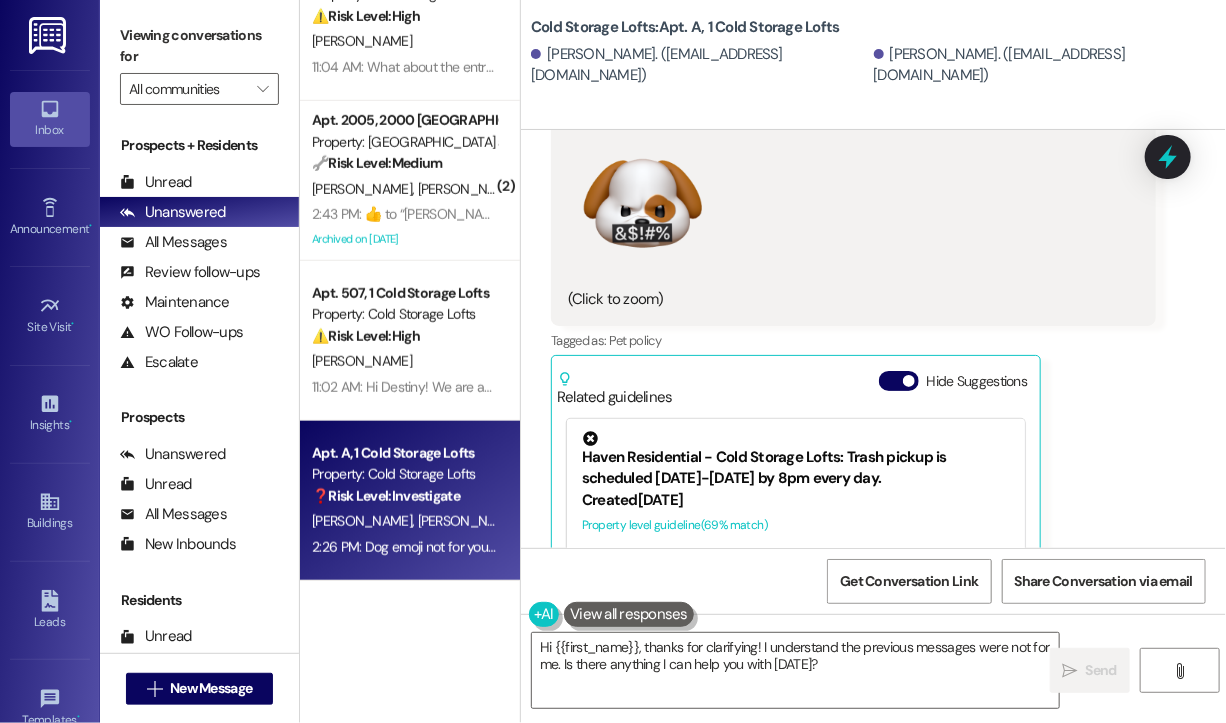 scroll, scrollTop: 58457, scrollLeft: 0, axis: vertical 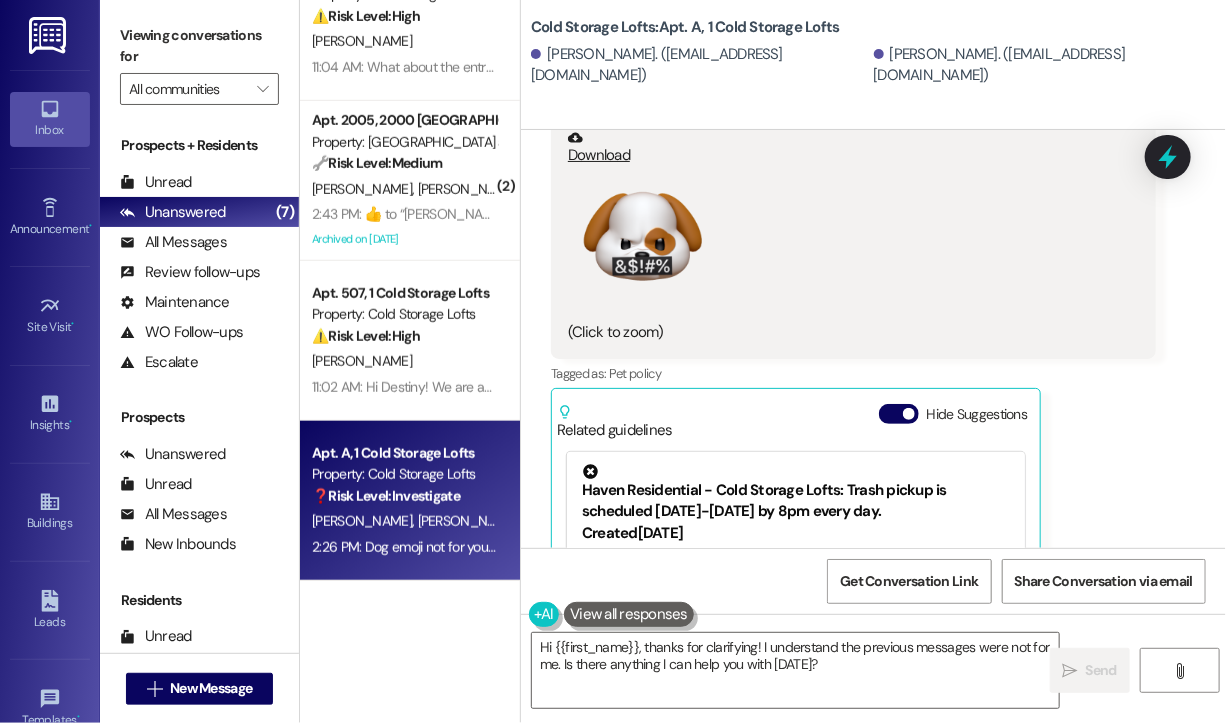 click on "Received via SMS [PERSON_NAME] Question 11:00 AM Thank you. Please provide a new time or date for ac repair  Tags and notes Tagged as:   Heat or a/c ,  Click to highlight conversations about Heat or a/c High risk ,  Click to highlight conversations about High risk Work order request Click to highlight conversations about Work order request Received via SMS [PERSON_NAME] 2:21 PM I'll wait till you are home when I go to office. [PERSON_NAME] and [PERSON_NAME] doing well if I stay in their sight: they are both in their own apartments. If I walk away [PERSON_NAME]!  PNG  attachment ResiDesk found written details in this image   See details The resident sent a message containing only profanity. It's impossible to determine the subject or context without additional information.
Download   (Click to zoom) Tags and notes Tagged as:   Pet policy Click to highlight conversations about Pet policy  Related guidelines Hide Suggestions Haven Residential - Cold Storage Lofts: Trash pickup is scheduled [DATE]-[DATE] by 8pm every day.  (" at bounding box center [873, 560] 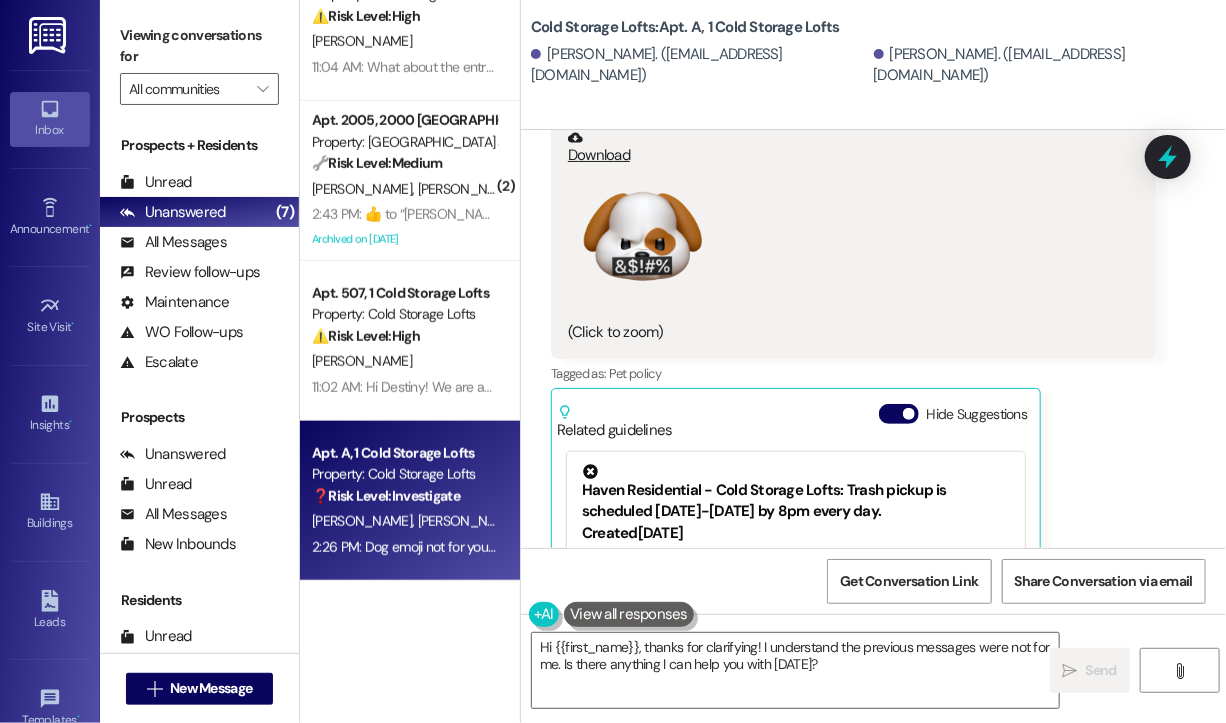 click on "Received via SMS 2:25 PM [PERSON_NAME]   Neutral 2:25 PM Literally tried to tell me the reason it appears it's not working is because we have fans going. I told him fans are going because it doesn't work.
It's like dealing with [PERSON_NAME] Tags and notes Tagged as:   Bad experience ,  Click to highlight conversations about Bad experience Bad communication Click to highlight conversations about Bad communication" at bounding box center (853, 859) 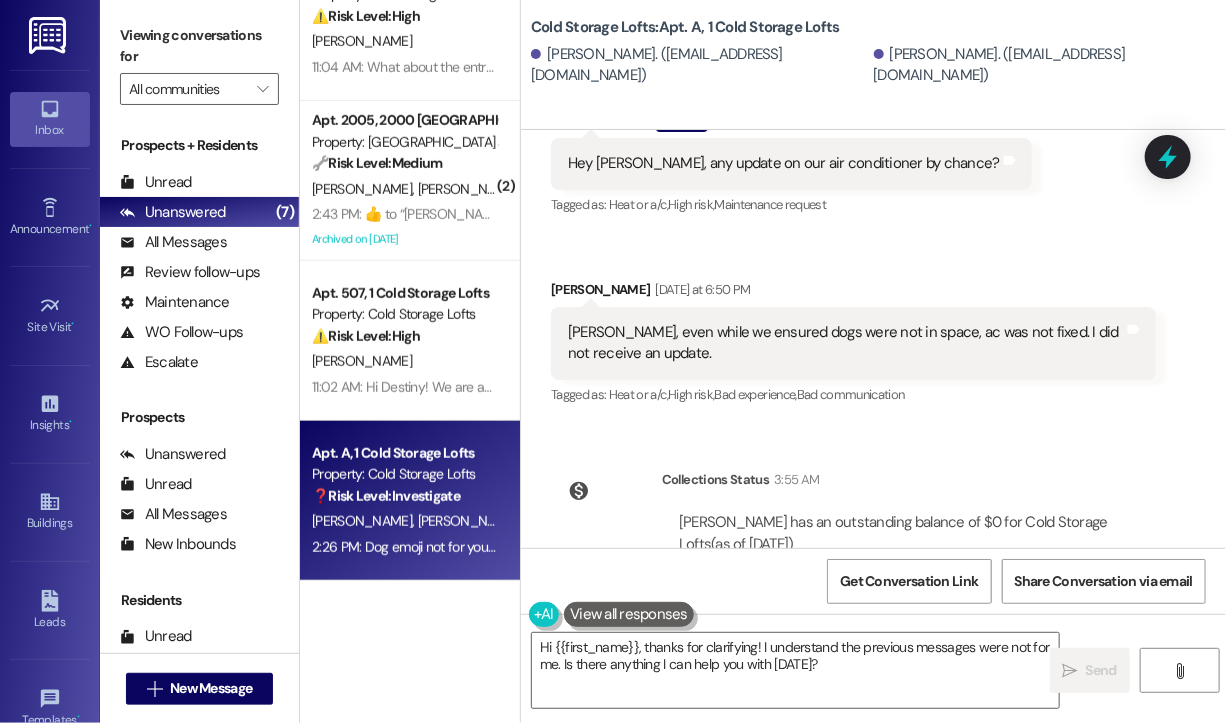 scroll, scrollTop: 56557, scrollLeft: 0, axis: vertical 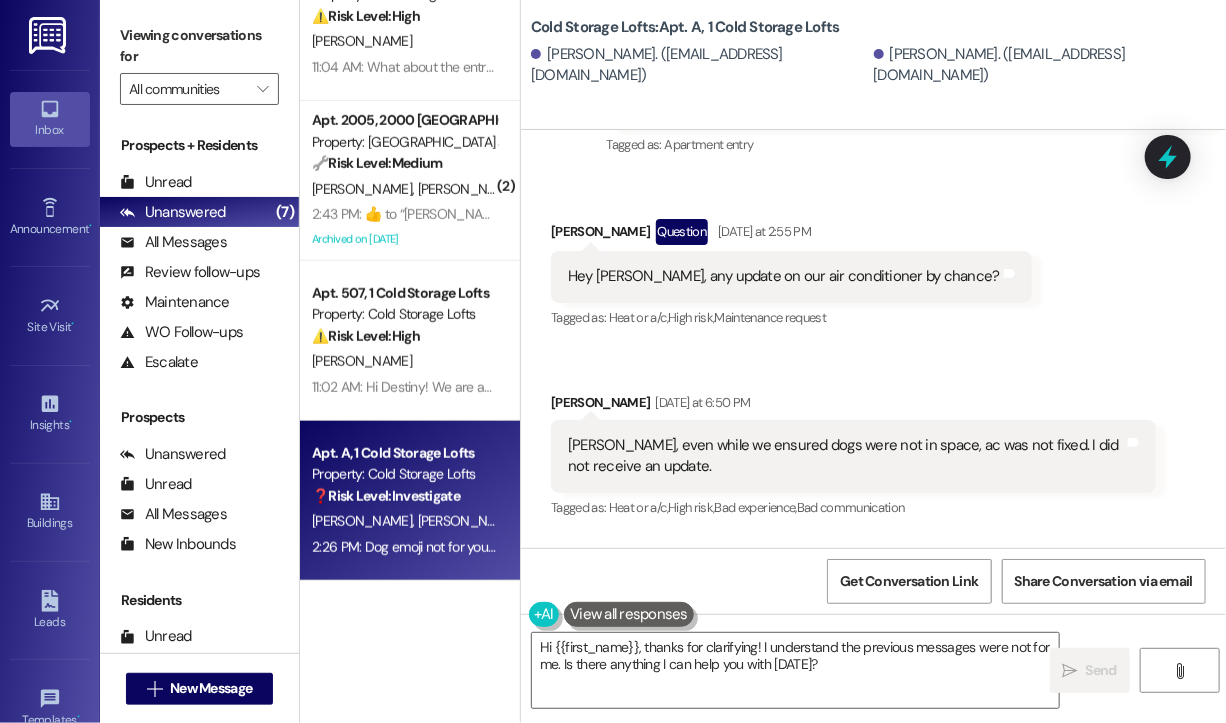 click on "Received via SMS [PERSON_NAME] 9:49 AM Hey [PERSON_NAME], could you please see if you can get an update on our air conditioner. No one stopped by [DATE] according to our ring camera. Our electric bill is becoming increasingly outrageously expensive and would appreciate some response on your guys' part. Tags and notes Tagged as:   Heat or a/c ,  Click to highlight conversations about Heat or a/c Electrical services ,  Click to highlight conversations about Electrical services High risk ,  Click to highlight conversations about High risk Work order request ,  Click to highlight conversations about Work order request Billing discrepancy Click to highlight conversations about Billing discrepancy  Related guidelines Show suggestions" at bounding box center [853, 904] 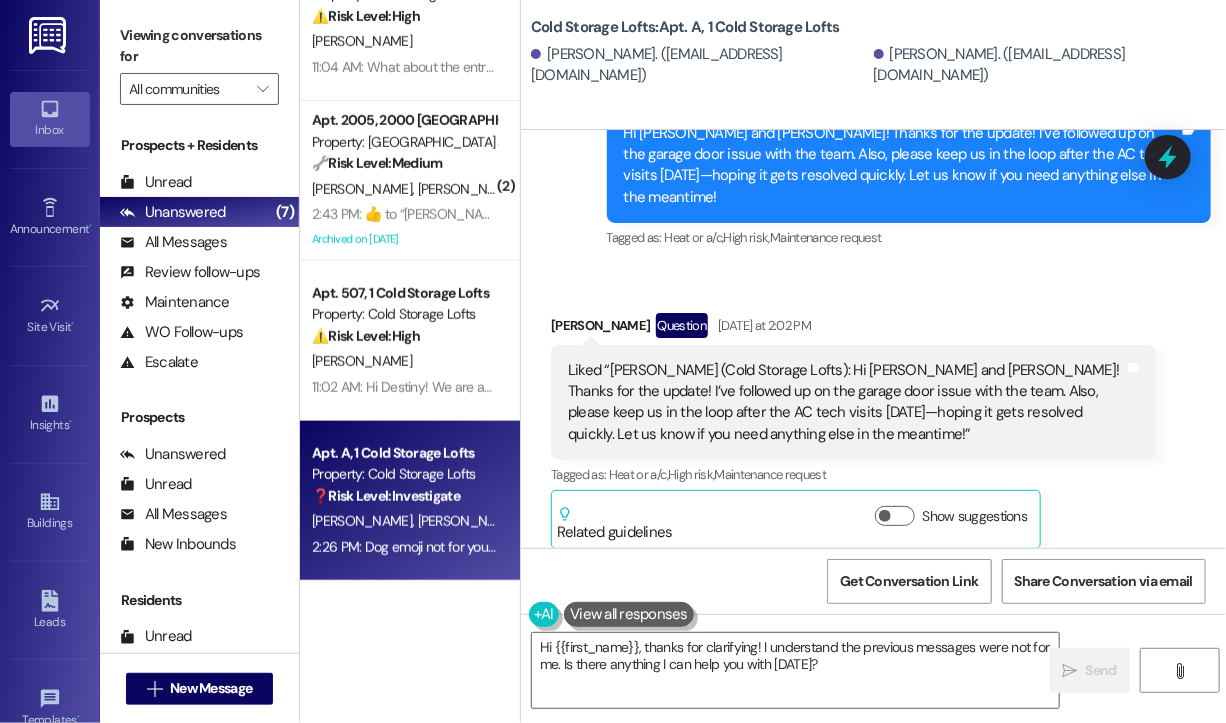 scroll, scrollTop: 55757, scrollLeft: 0, axis: vertical 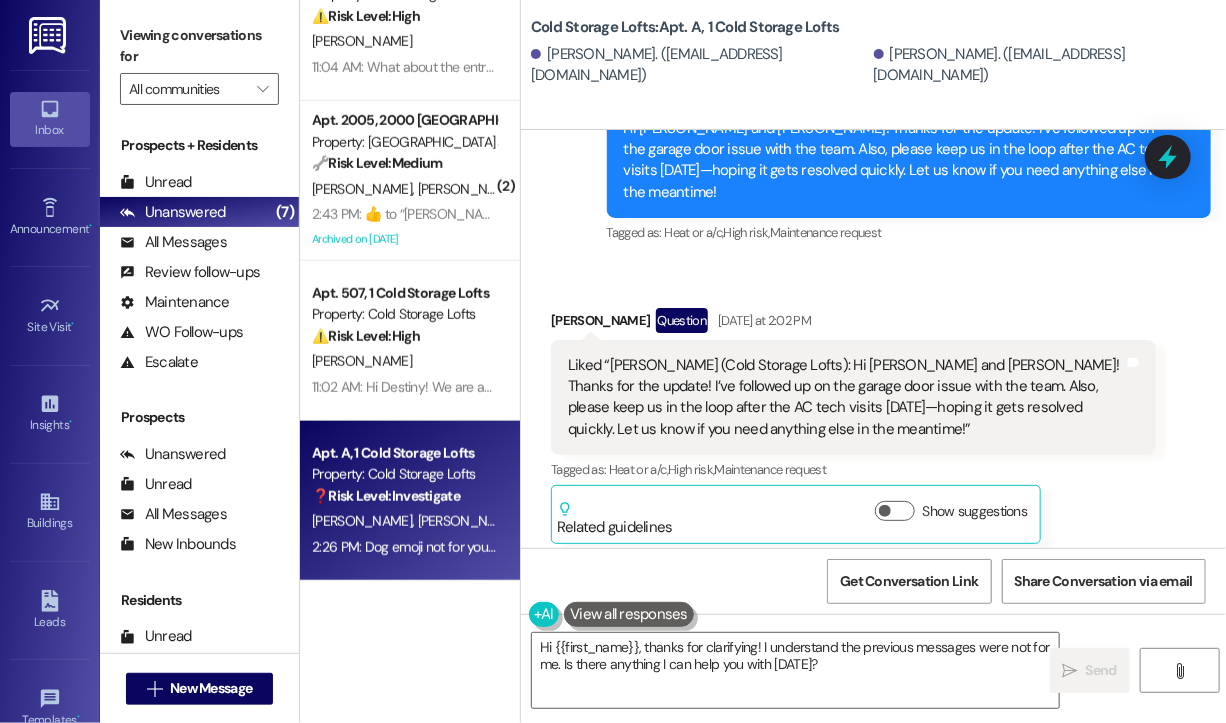 click on "Email escalation reply ResiDesk Escalation - Reply From Site Team [DATE] at 2:44 PM ResiDesk escalation reply ->
Part is ordered, they can still get in with the other door From: ResiDesk Support <[EMAIL_ADDRESS][DOMAIN_NAME]> Sent: [DATE] 12:27 PM To: [PERSON_NAME] <[EMAIL_ADDRESS][PERSON_NAME][DOMAIN_NAME]> Subj ResiDesk escalation reply ->
Part is ordered, they can still get in with the other door From: ResiDesk Support <[EMAIL_ADDRESS][DOMAIN_NAME]> Sent: [DATE] 12:27 PM To: [PERSON_NAME] <[EMAIL_ADDRESS][PERSON_NAME][DOMAIN_NAME]> Subj" at bounding box center [853, 686] 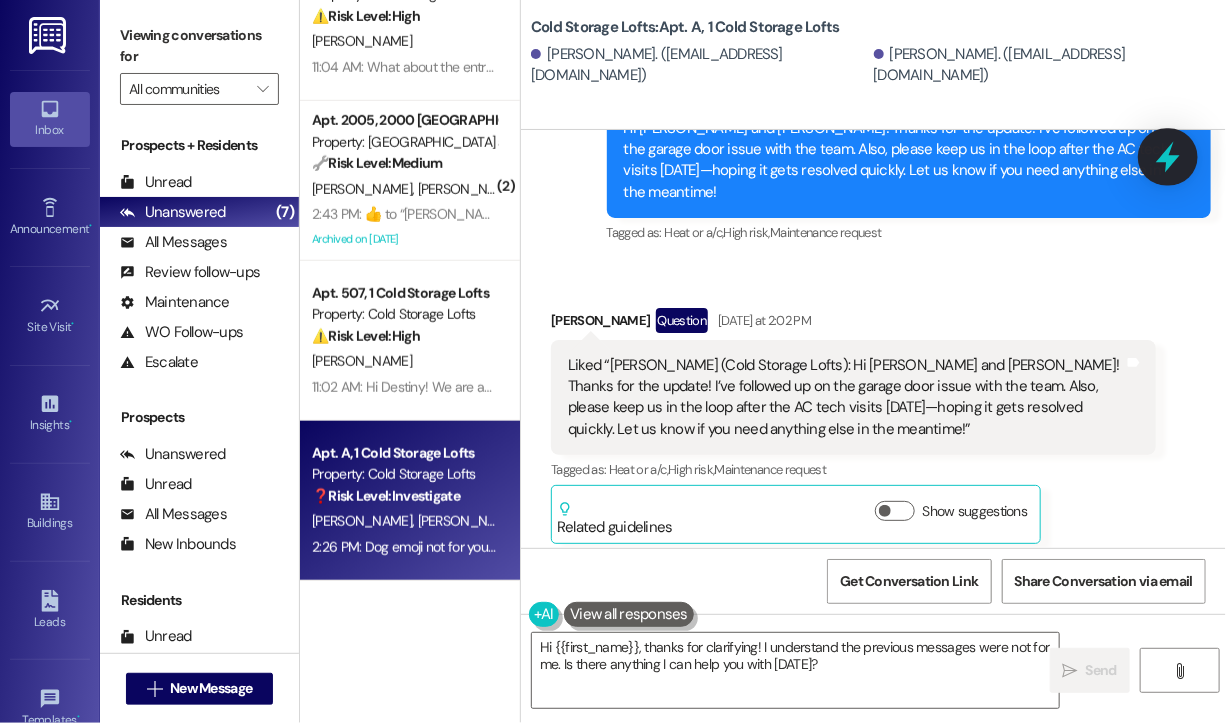 click 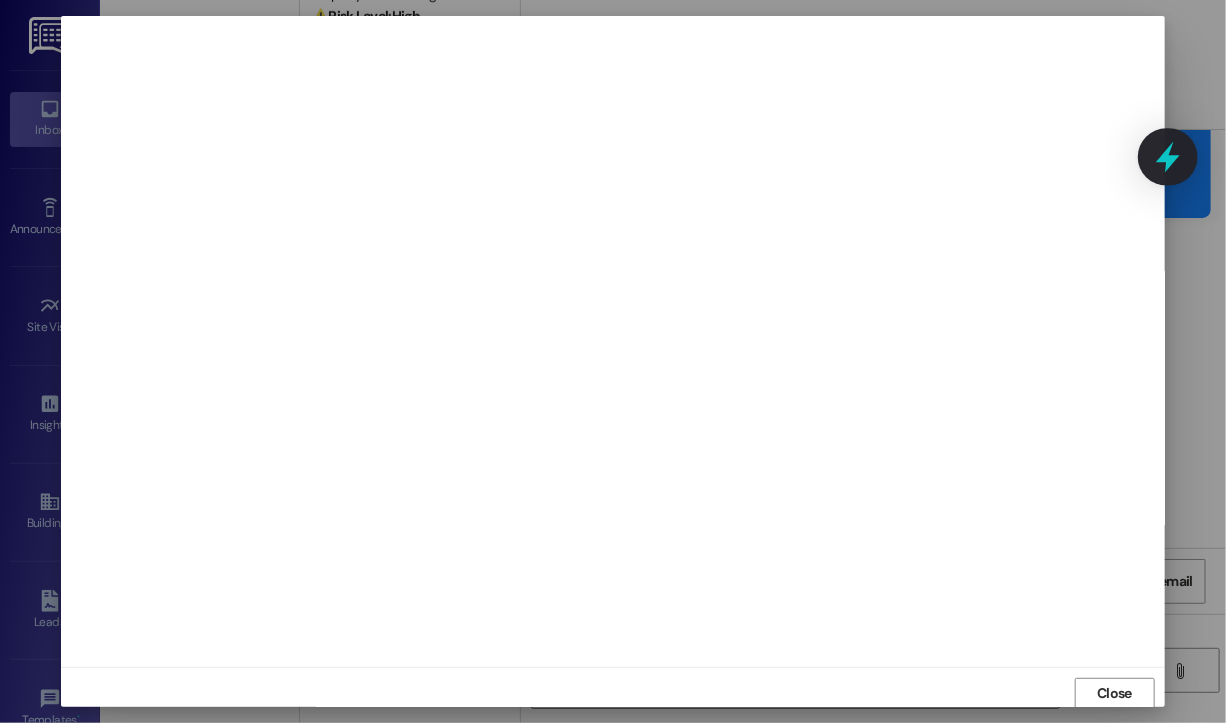 scroll, scrollTop: 2, scrollLeft: 0, axis: vertical 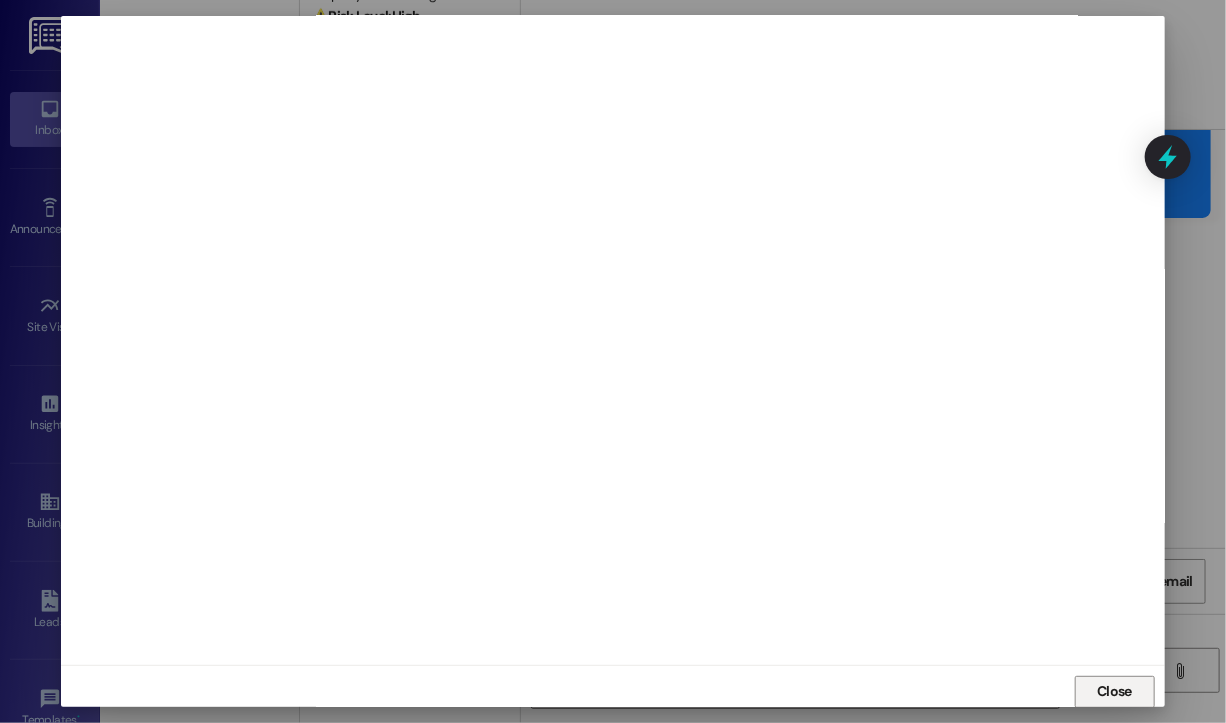 click on "Close" at bounding box center [1114, 691] 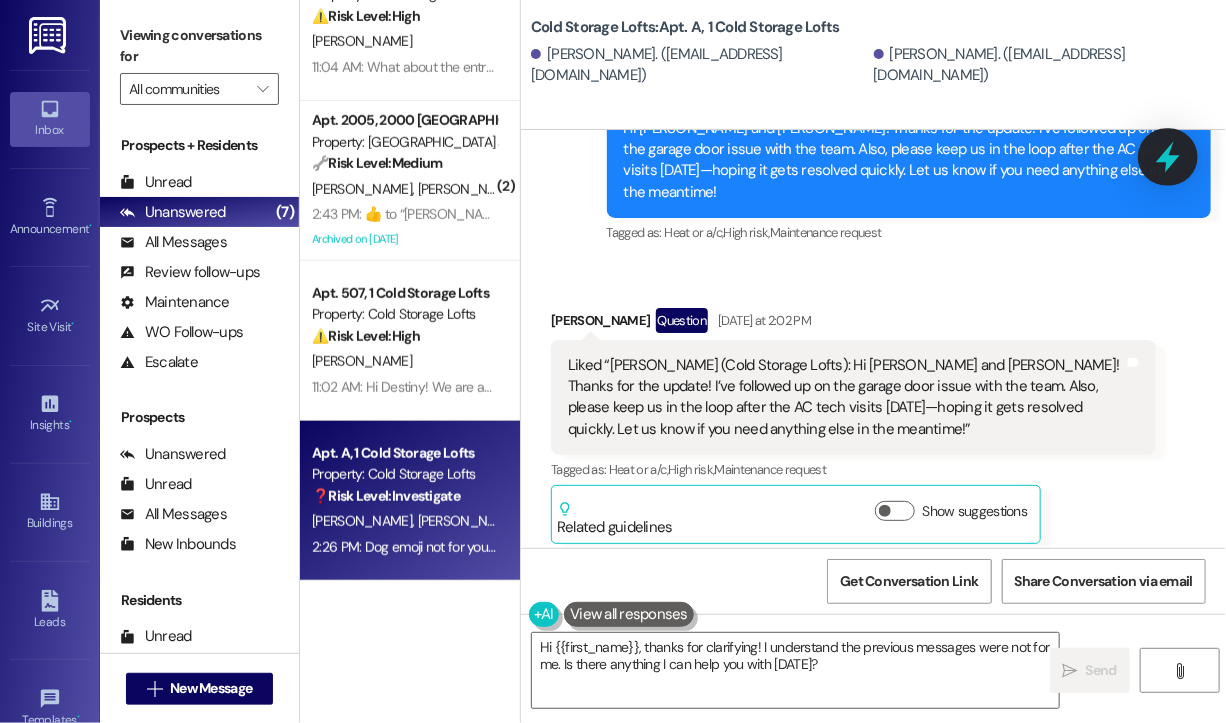 click 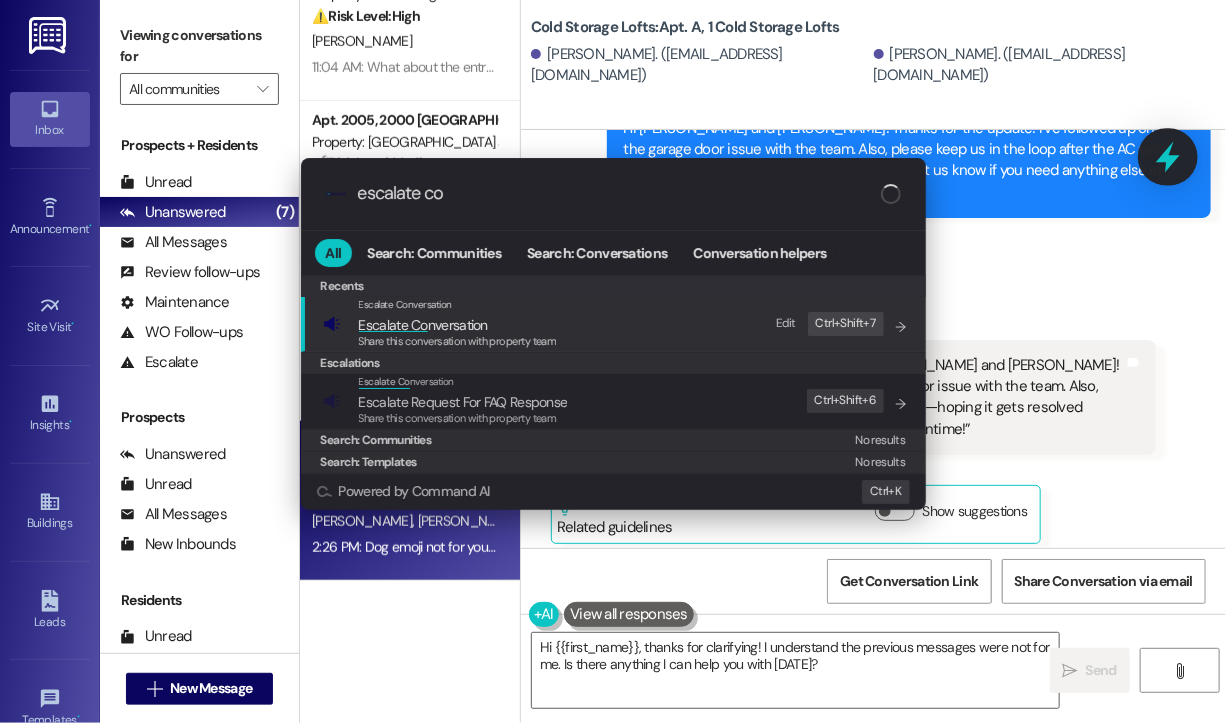 type on "escalate con" 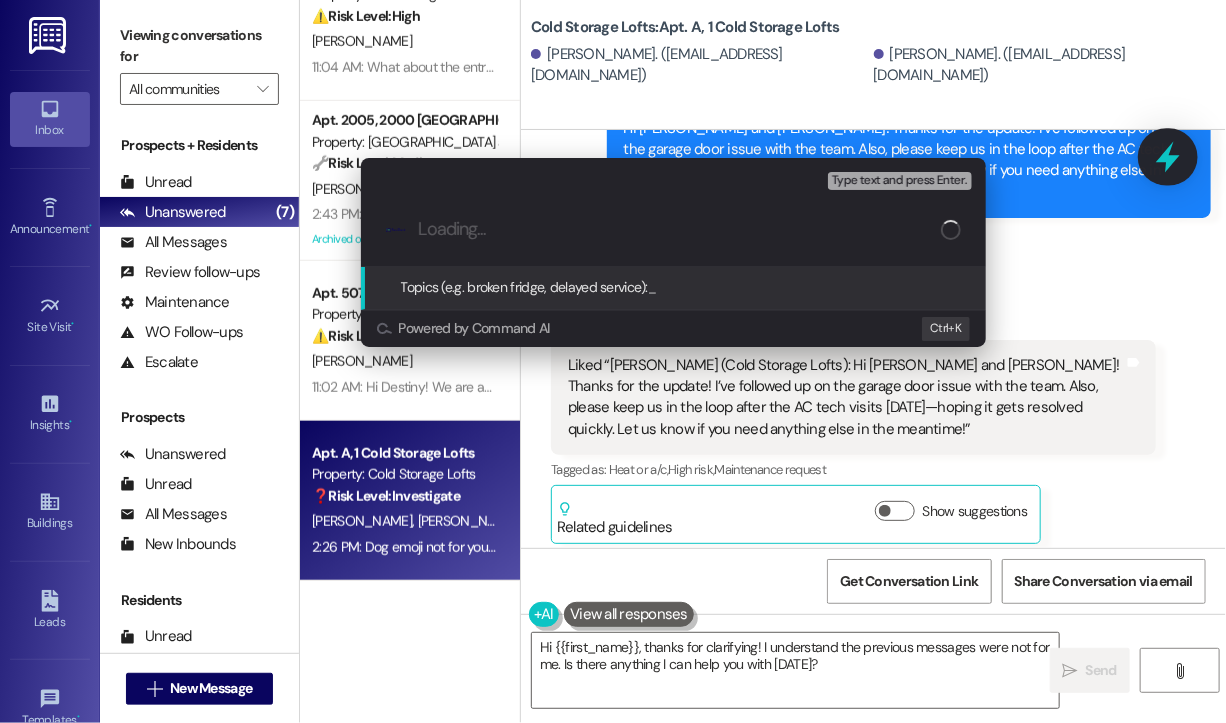 paste on "11256032" 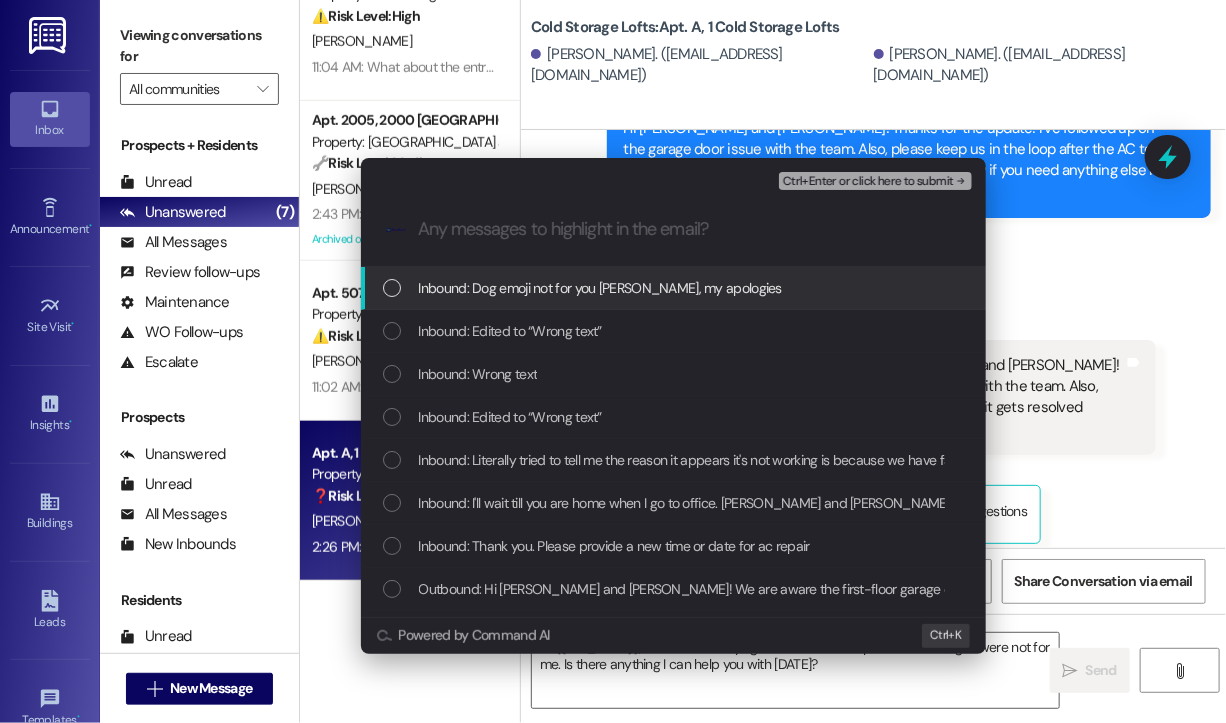click on "Escalate Conversation High risk 11256032 Any messages to highlight in the email? Ctrl+Enter or click here to submit .cls-1{fill:#0a055f;}.cls-2{fill:#0cc4c4;} resideskLogoBlueOrange Inbound: Dog emoji not for you [PERSON_NAME], my apologies  Inbound: Edited to “Wrong text” Inbound: Wrong text Inbound: Edited to “Wrong text” Inbound: Literally tried to tell me the reason it appears it's not working is because we have fans going. I told him fans are going because it doesn't work.
It's like dealing with [PERSON_NAME] Inbound: I'll wait till you are home when I go to office. [PERSON_NAME] and [PERSON_NAME] doing well if I stay in their sight: they are both in their own apartments. If I walk away [PERSON_NAME]!  Inbound: Thank you. Please provide a new time or date for ac repair  Outbound: Thank you for your message. Our offices are currently closed, but we will contact you when we resume operations. For emergencies, please contact your emergency number [PHONE_NUMBER]. Inbound: Hey [PERSON_NAME], any update on our air conditioner by chance? K" at bounding box center [613, 361] 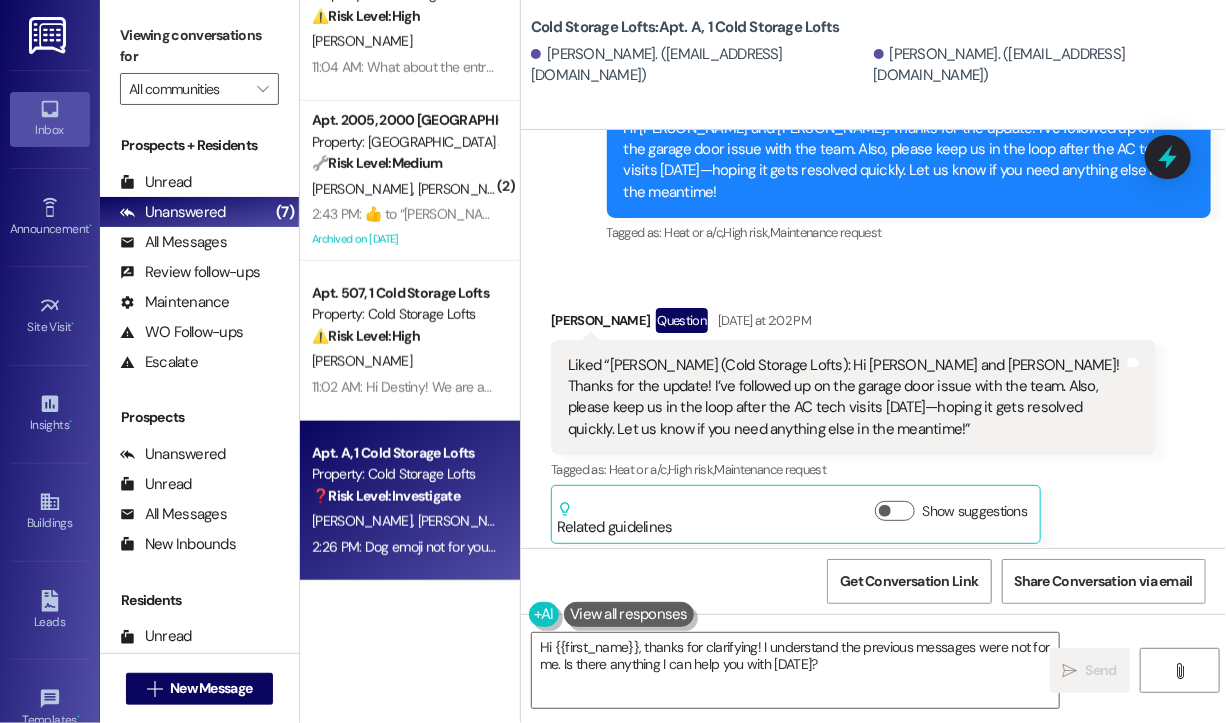 click 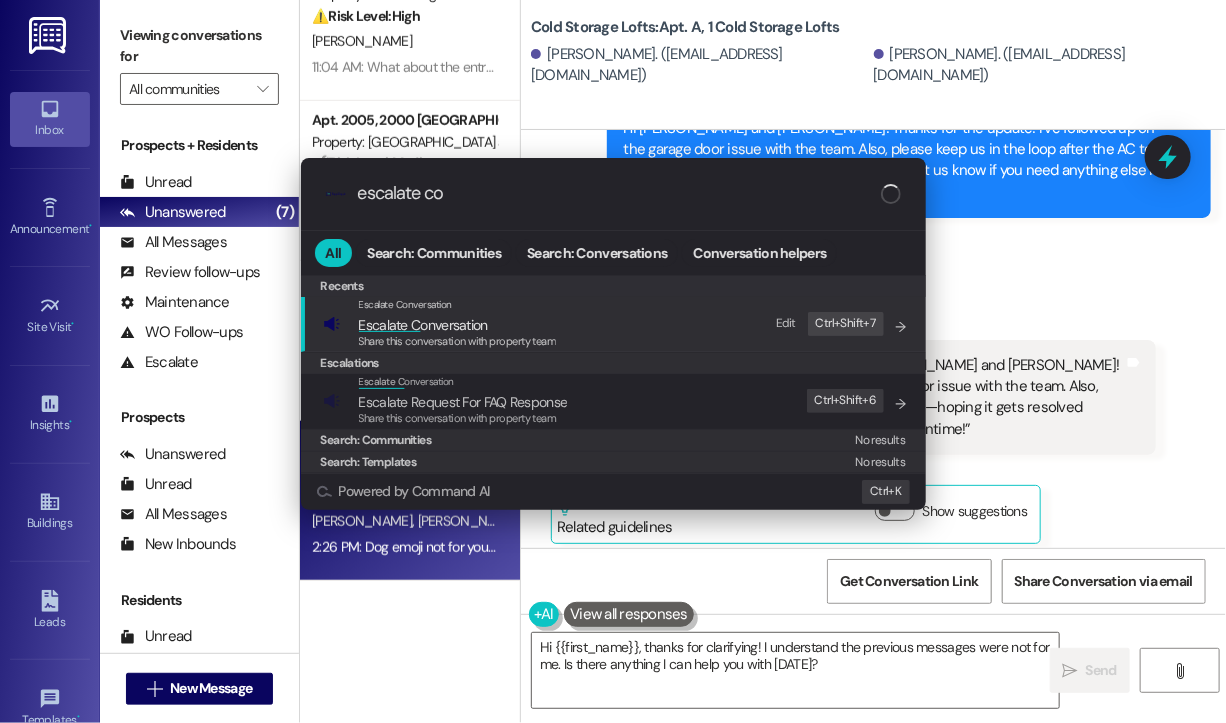 type on "escalate con" 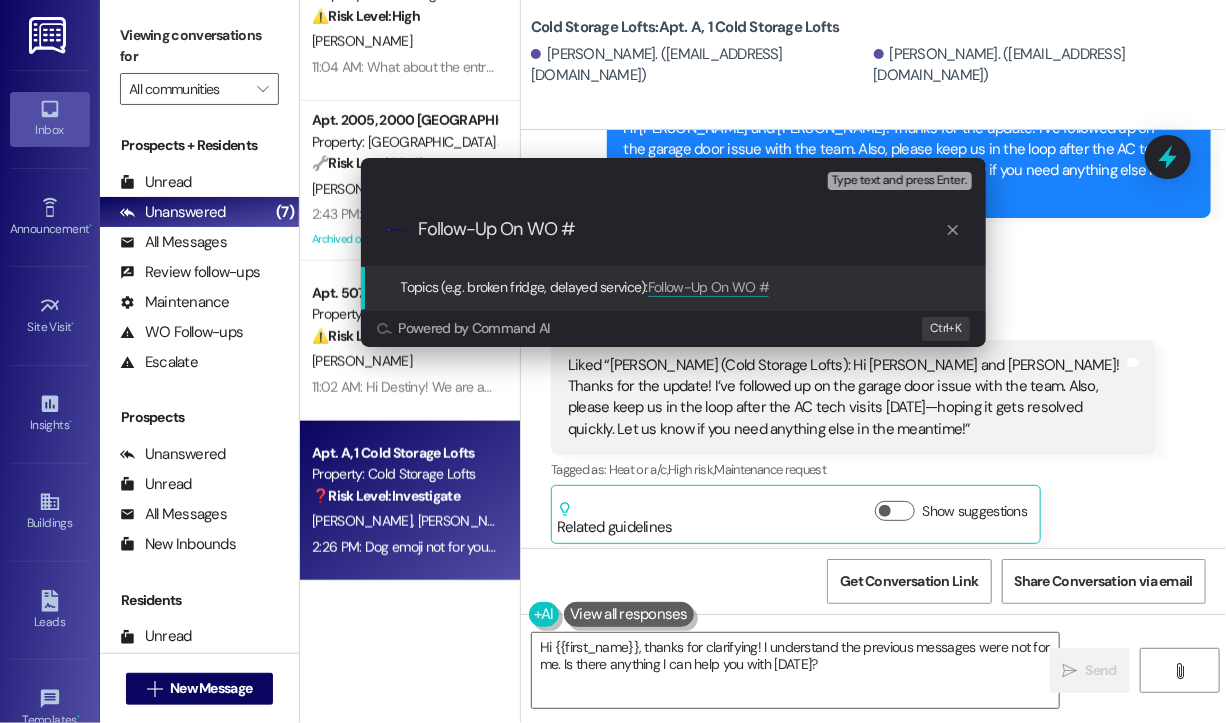 paste on "11256032" 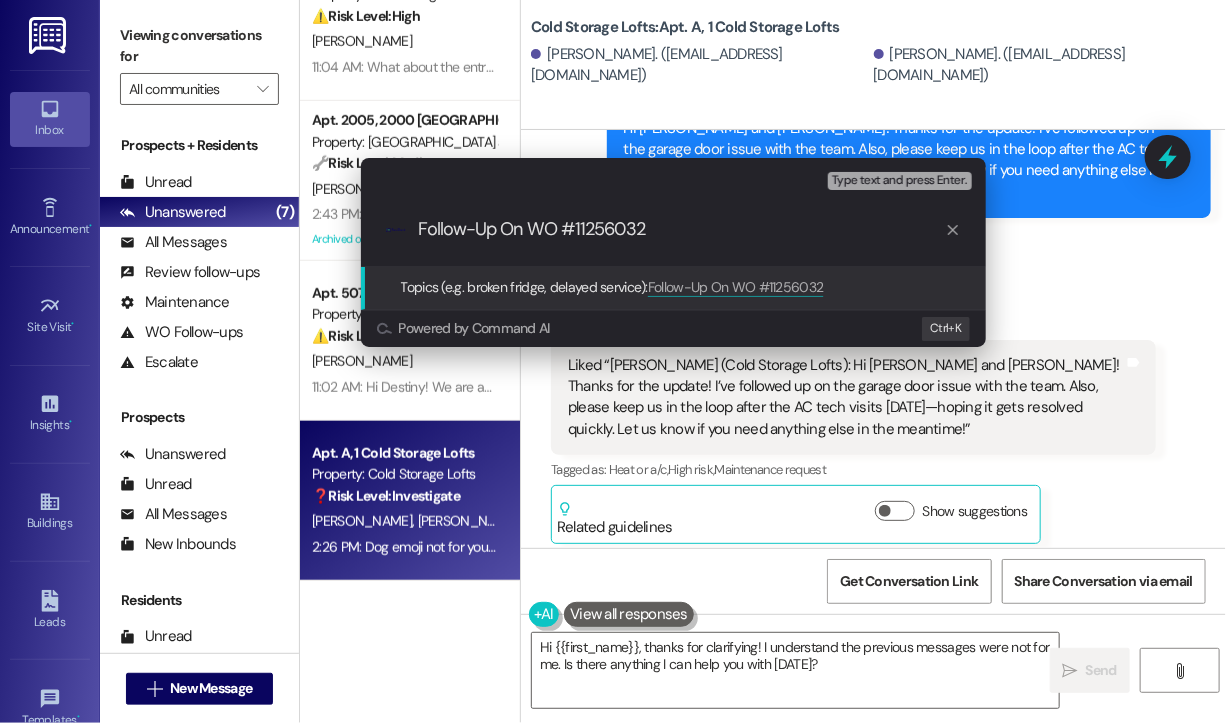 type 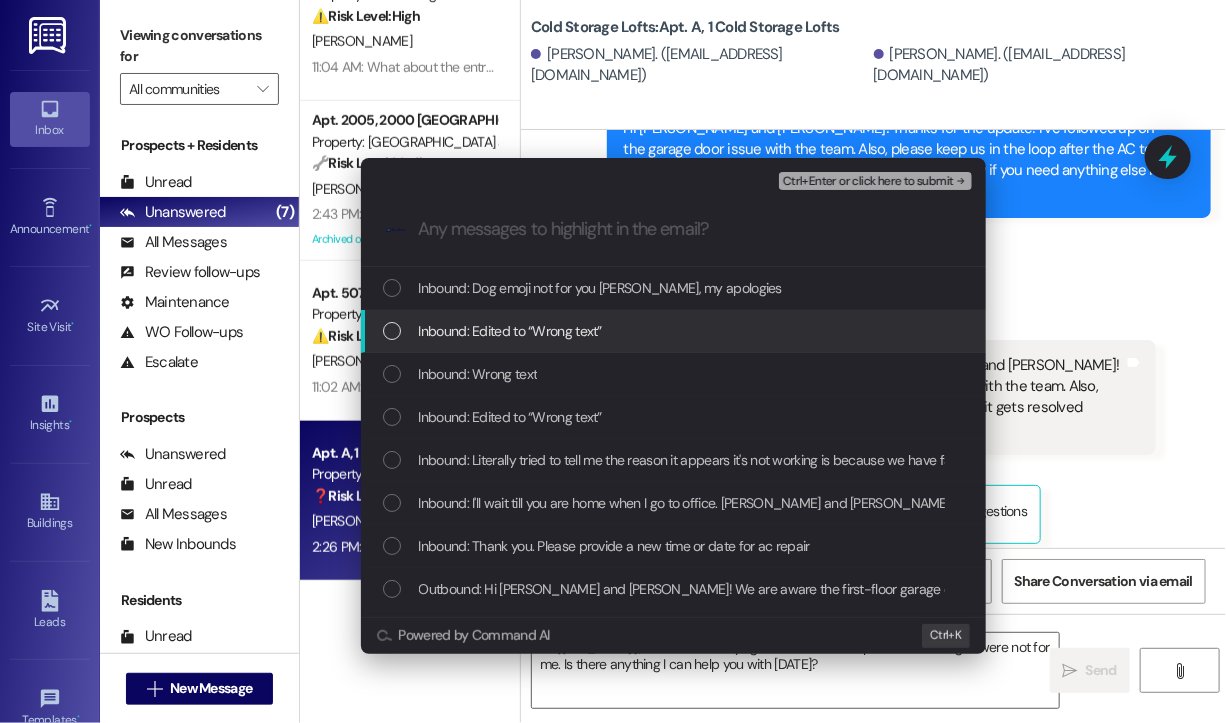 click on "Inbound: Edited to “Wrong text”" at bounding box center (510, 331) 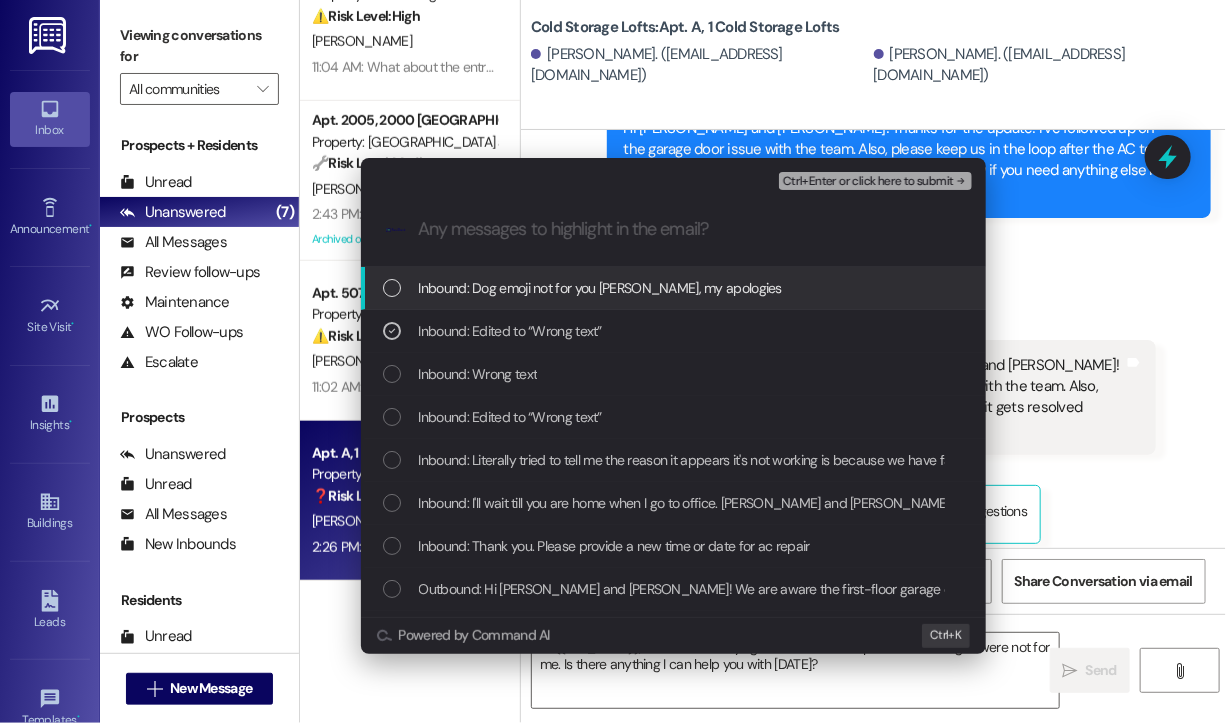 click on "Inbound: Dog emoji not for you [PERSON_NAME], my apologies" at bounding box center (600, 288) 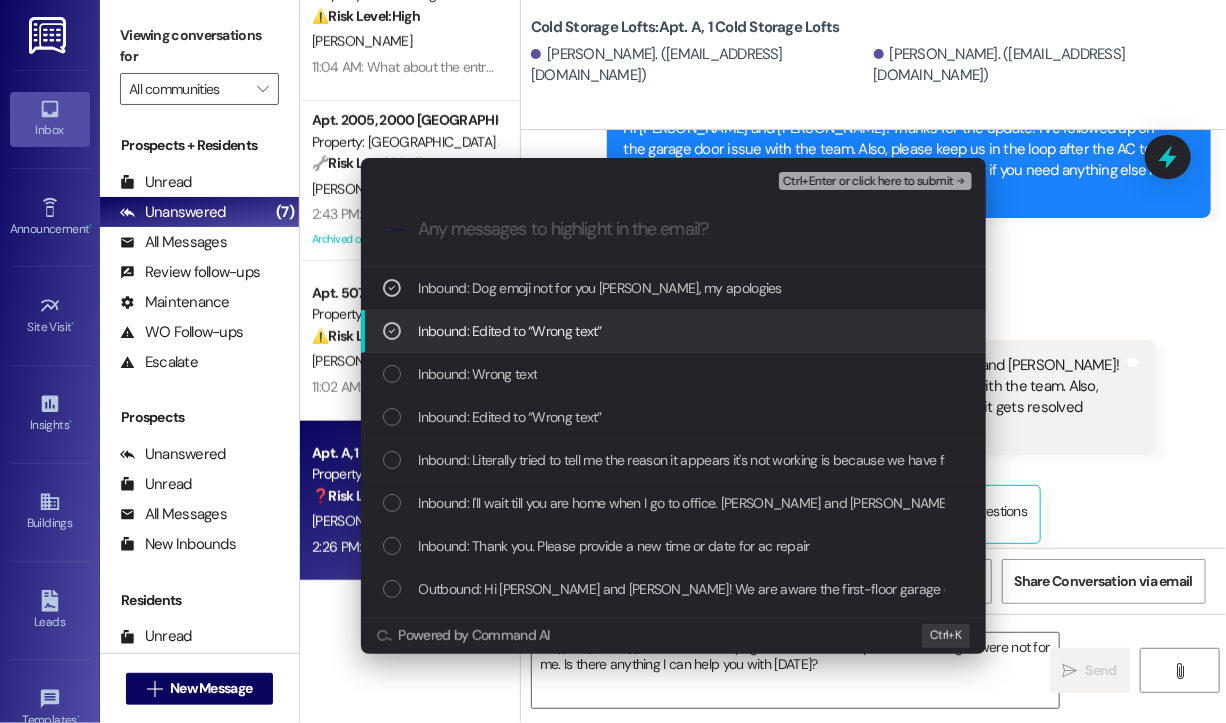 click on "Inbound: Edited to “Wrong text”" at bounding box center (510, 331) 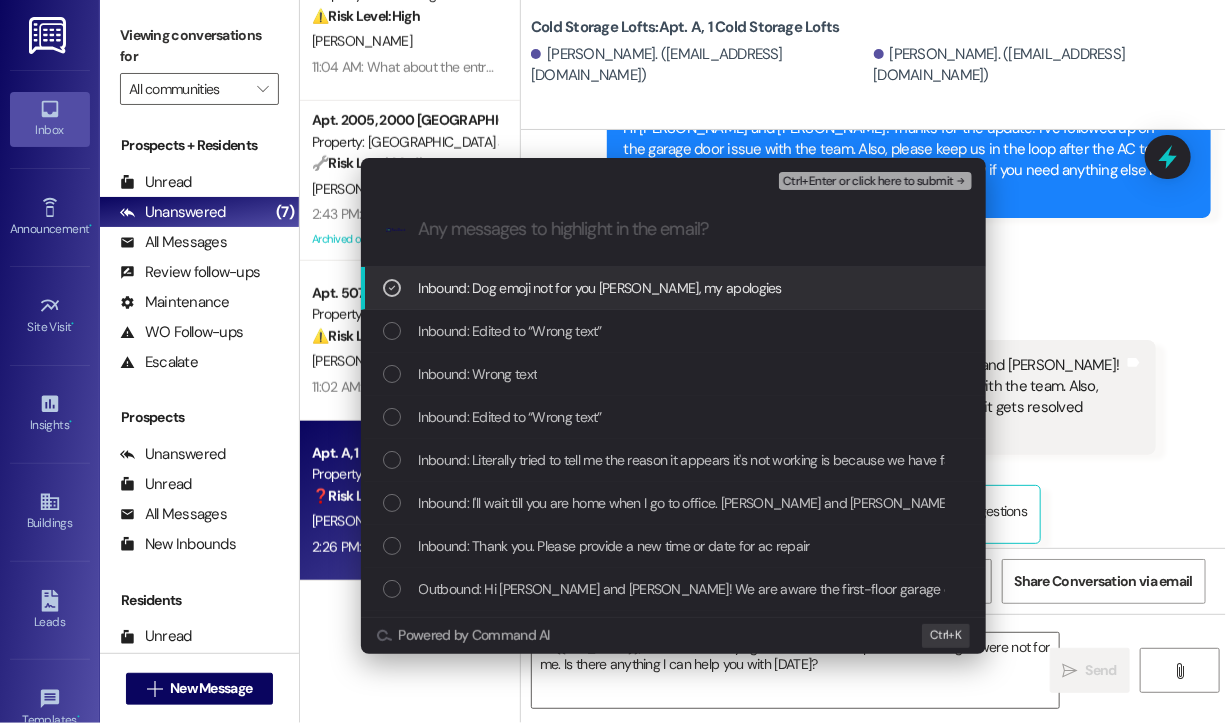 click on "Inbound: Dog emoji not for you [PERSON_NAME], my apologies" at bounding box center [600, 288] 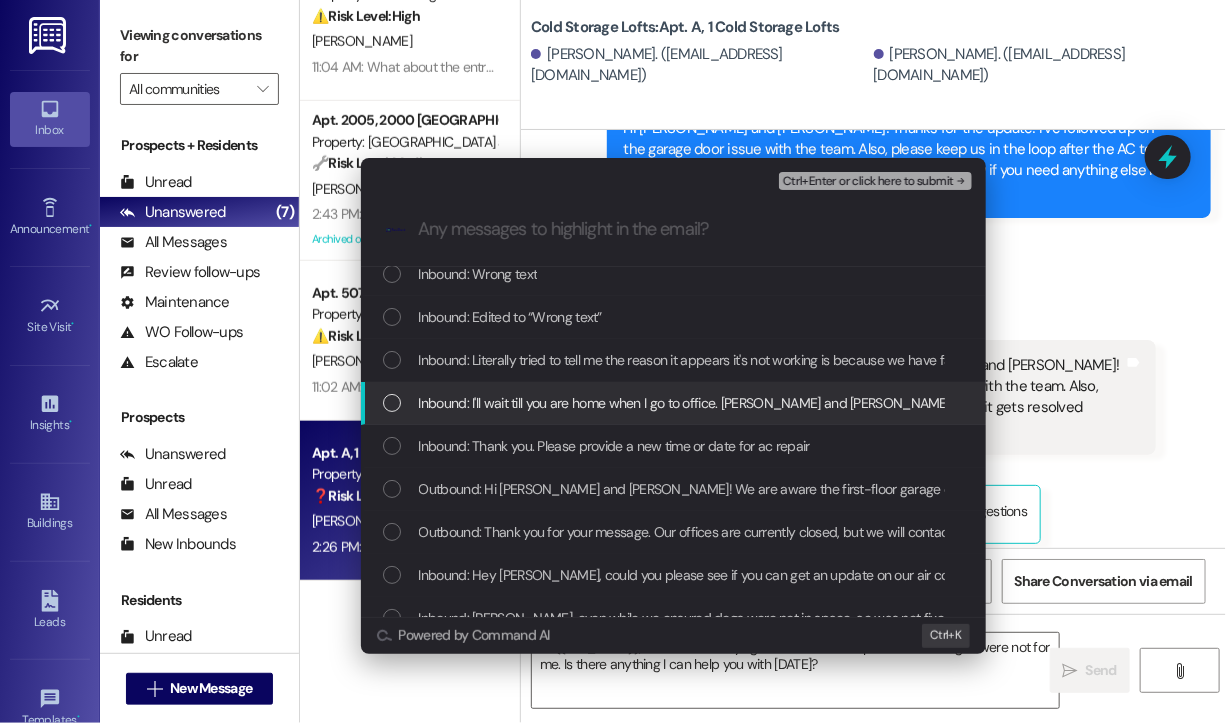 scroll, scrollTop: 200, scrollLeft: 0, axis: vertical 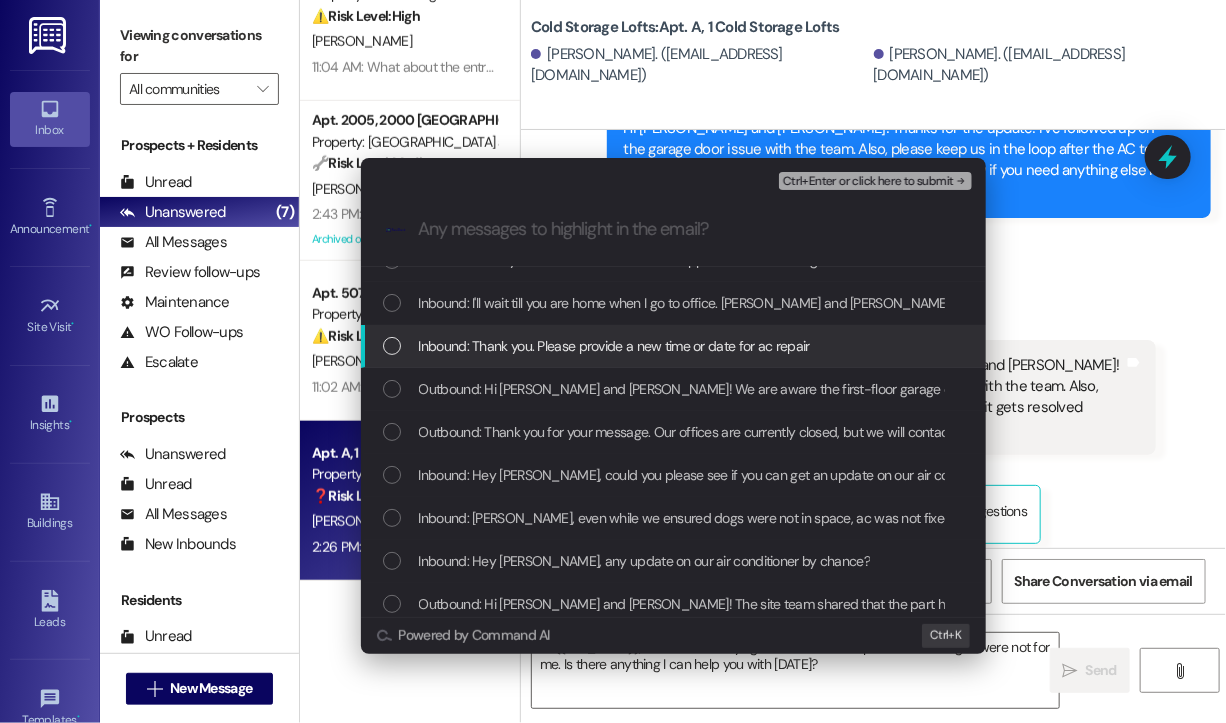 click on "Inbound: Thank you. Please provide a new time or date for ac repair" at bounding box center [614, 346] 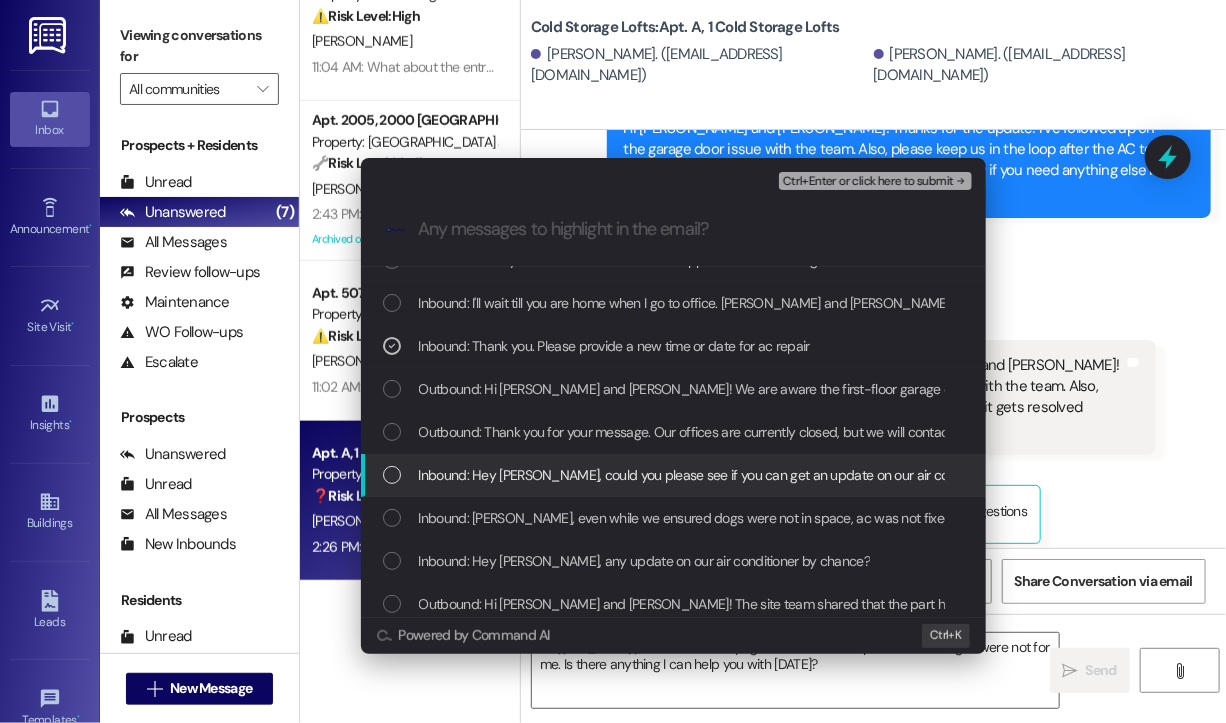 click on "Inbound: Hey [PERSON_NAME], could you please see if you can get an update on our air conditioner. No one stopped by [DATE] according to our ring camera. Our electric bill is becoming increasingly outrageously expensive and would appreciate some response on your guys' part." at bounding box center (1230, 475) 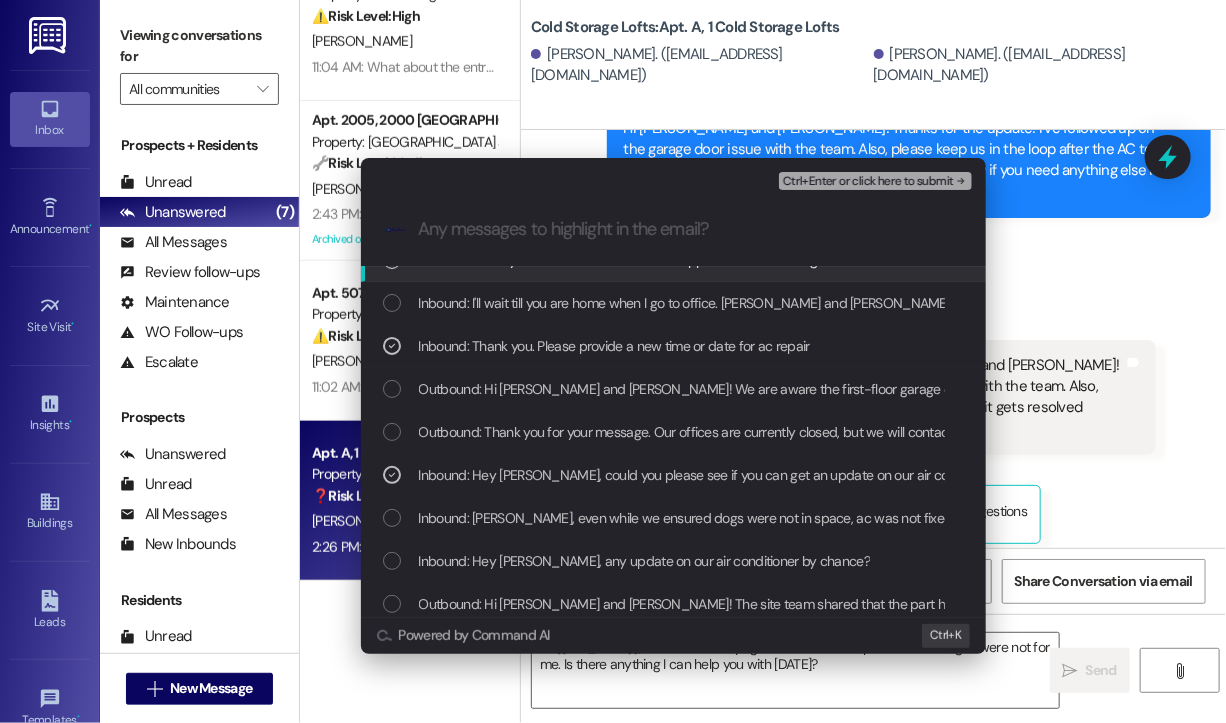 click on "Ctrl+Enter or click here to submit" at bounding box center (868, 182) 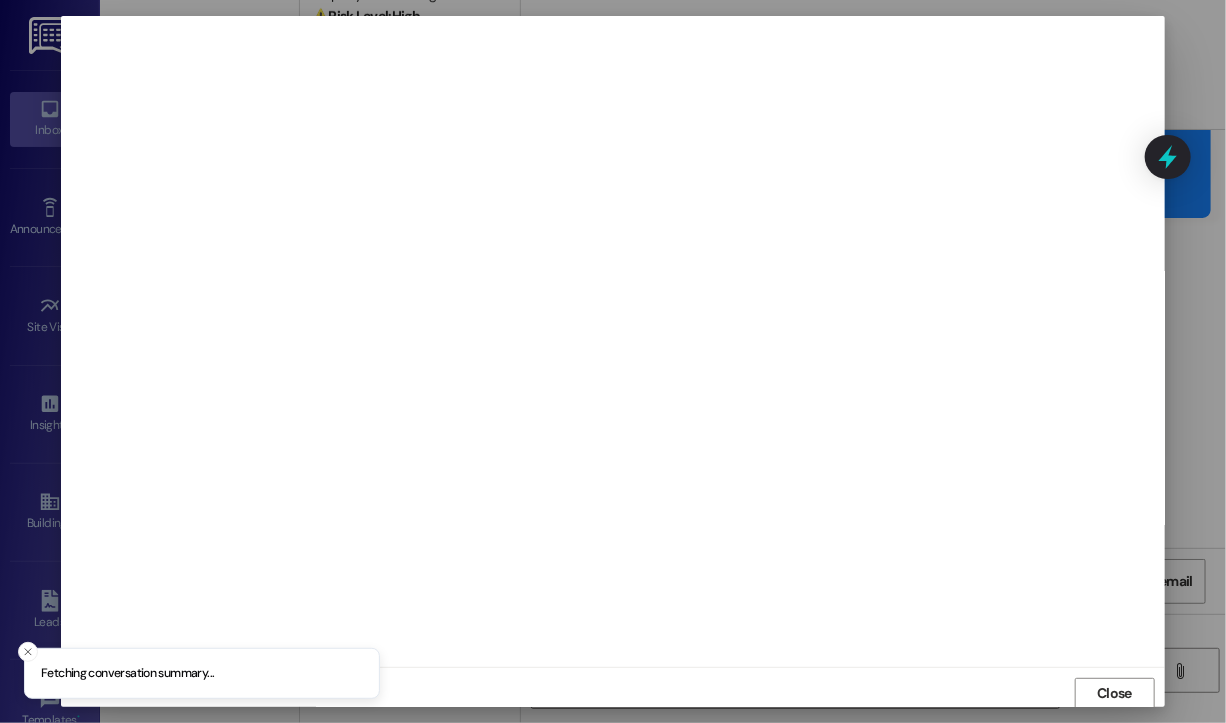 scroll, scrollTop: 2, scrollLeft: 0, axis: vertical 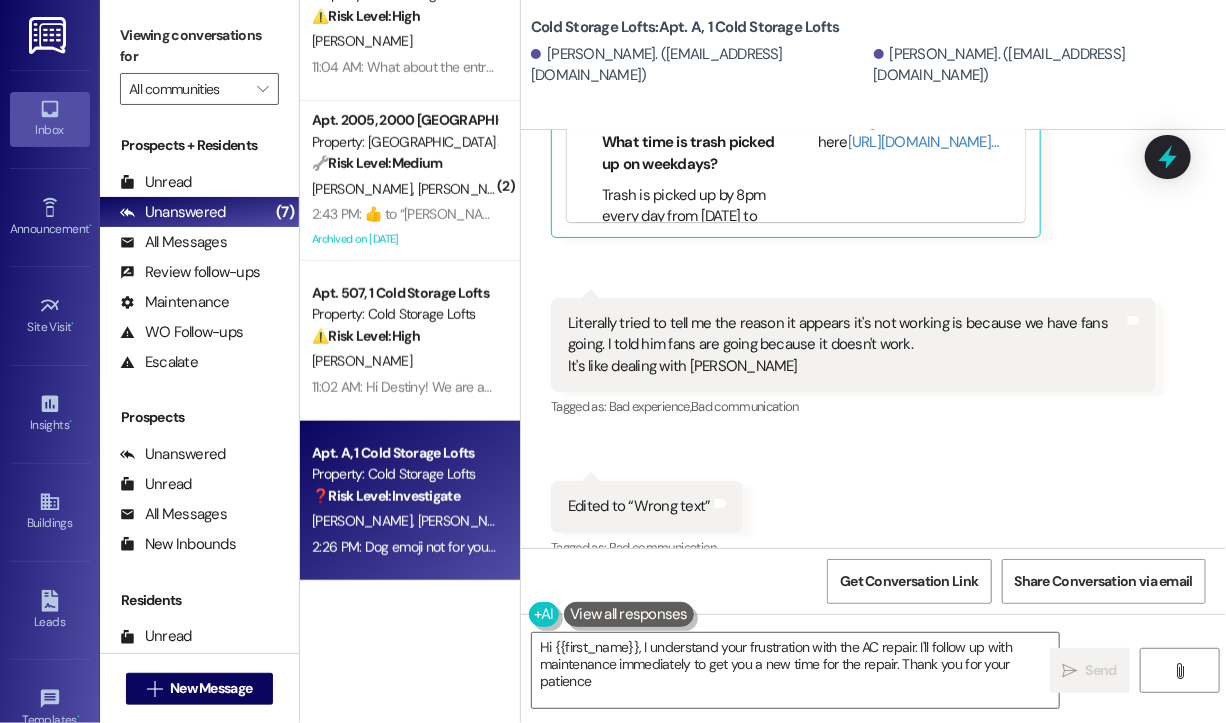 type on "Hi {{first_name}}, I understand your frustration with the AC repair. I'll follow up with maintenance immediately to get you a new time for the repair. Thank you for your patience!" 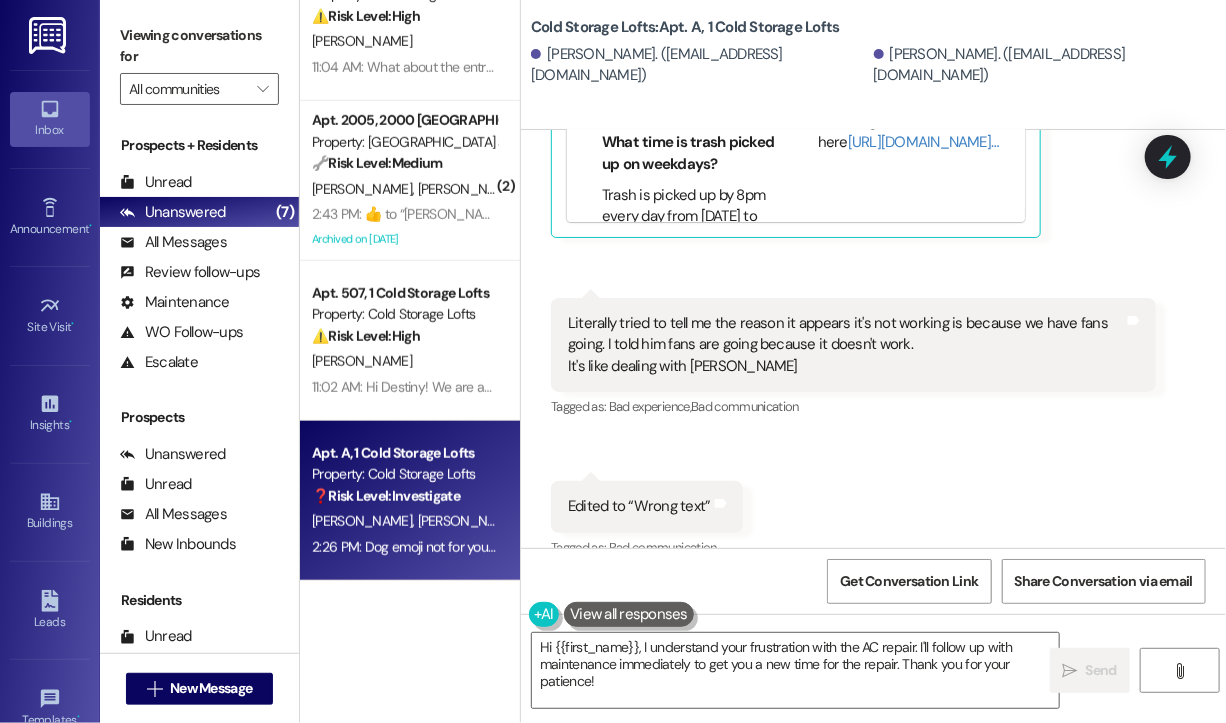 scroll, scrollTop: 58957, scrollLeft: 0, axis: vertical 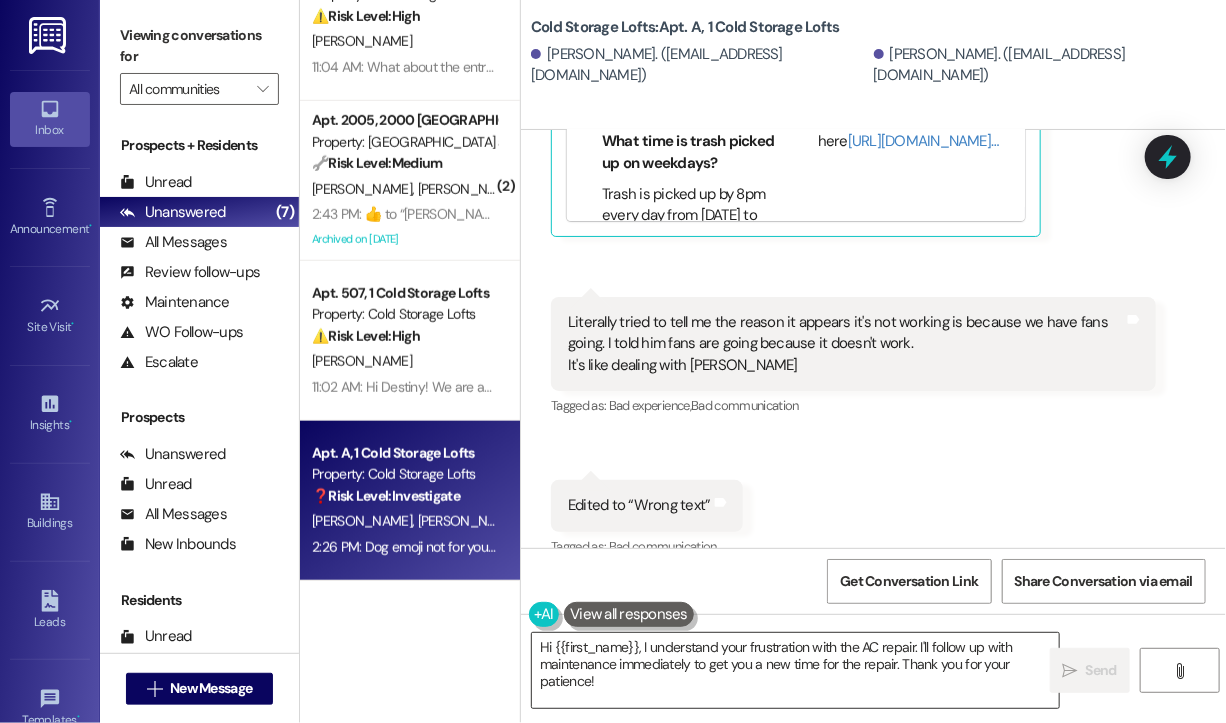 click on "Hi {{first_name}}, I understand your frustration with the AC repair. I'll follow up with maintenance immediately to get you a new time for the repair. Thank you for your patience!" at bounding box center [795, 670] 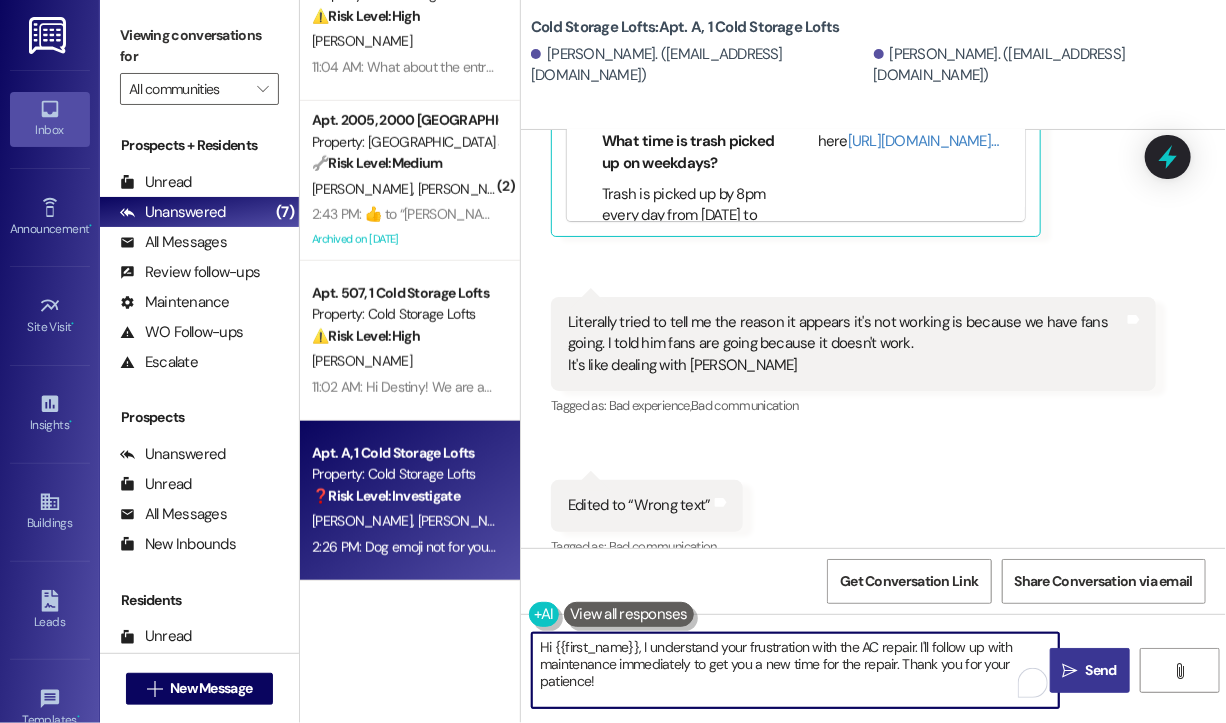 click on "Send" at bounding box center (1101, 670) 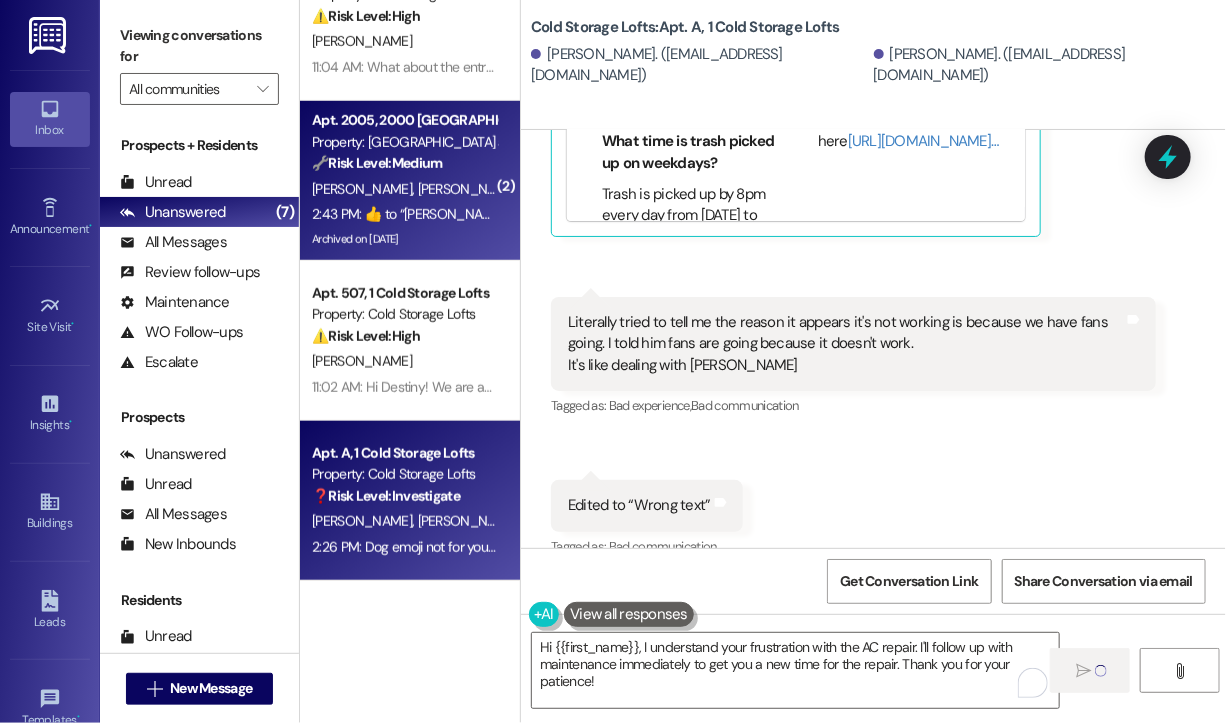 type 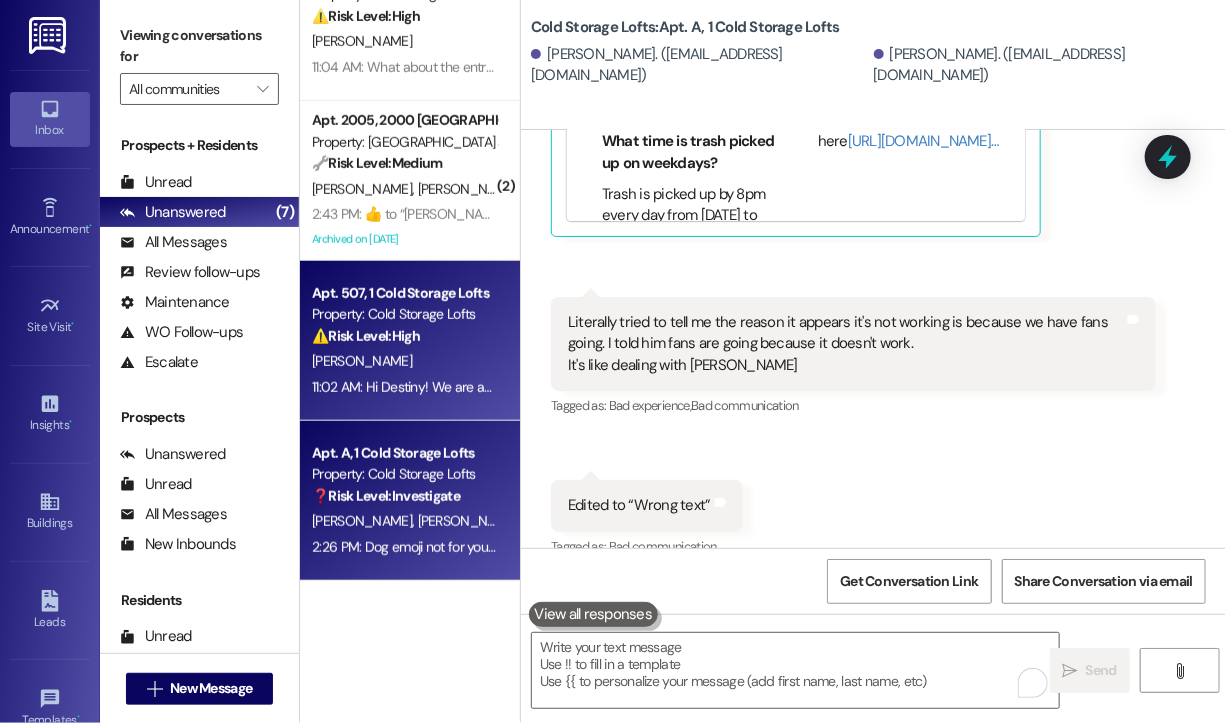 scroll, scrollTop: 58956, scrollLeft: 0, axis: vertical 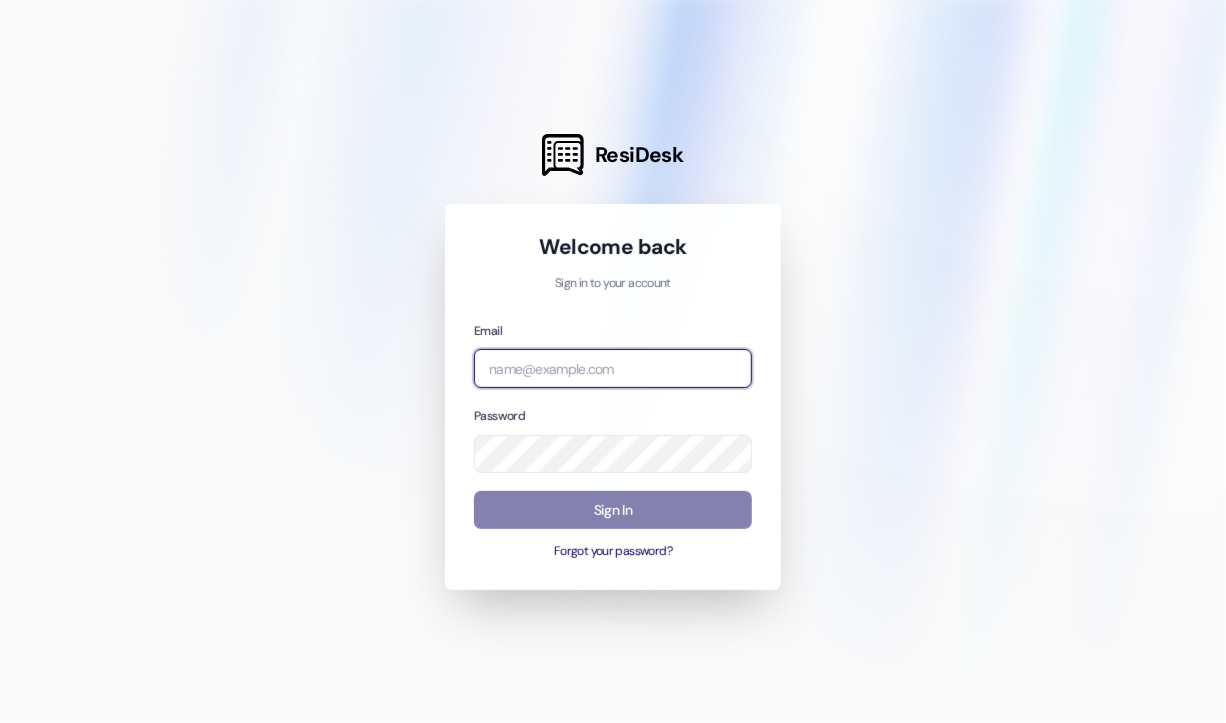 click at bounding box center [613, 368] 